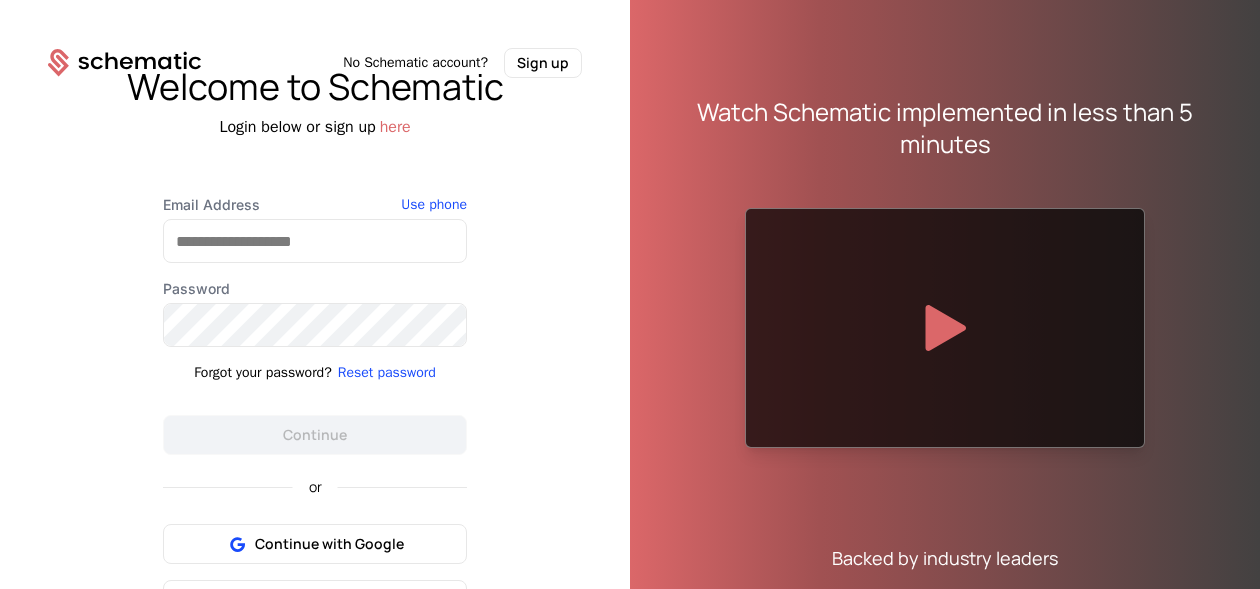 scroll, scrollTop: 0, scrollLeft: 0, axis: both 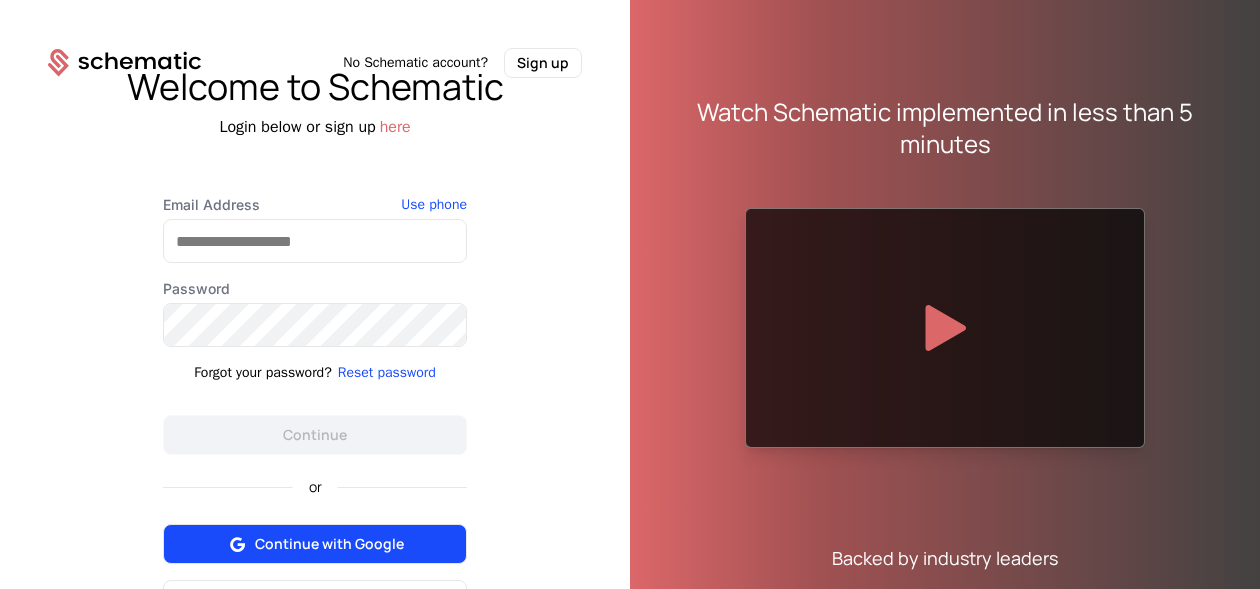 click on "Continue with Google" at bounding box center [329, 544] 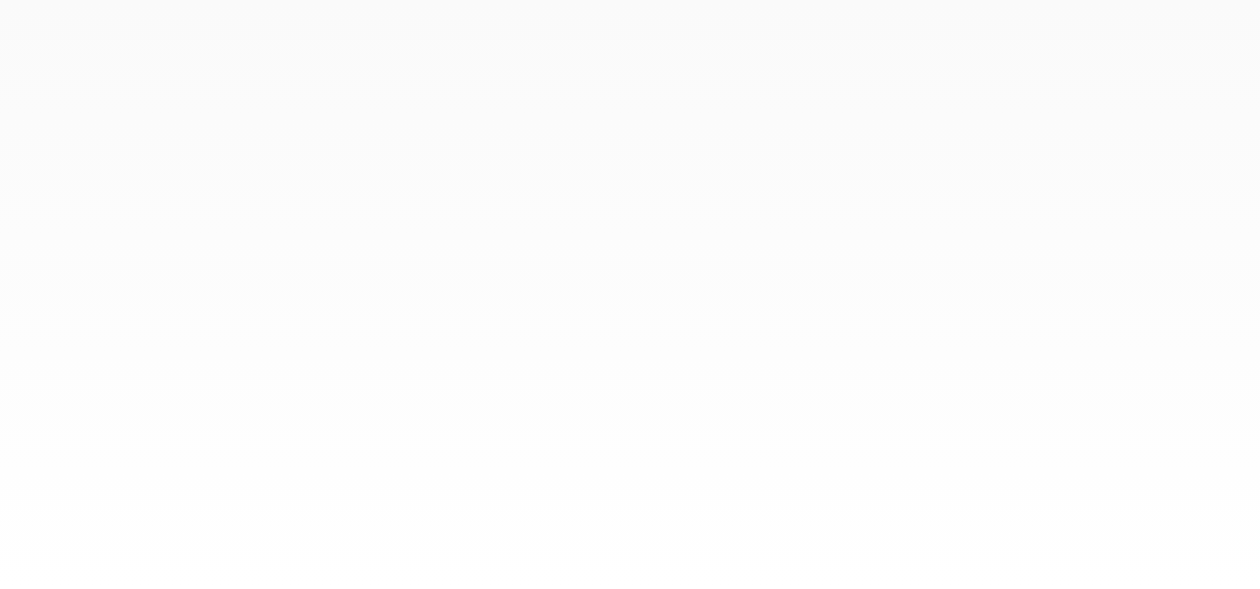 scroll, scrollTop: 0, scrollLeft: 0, axis: both 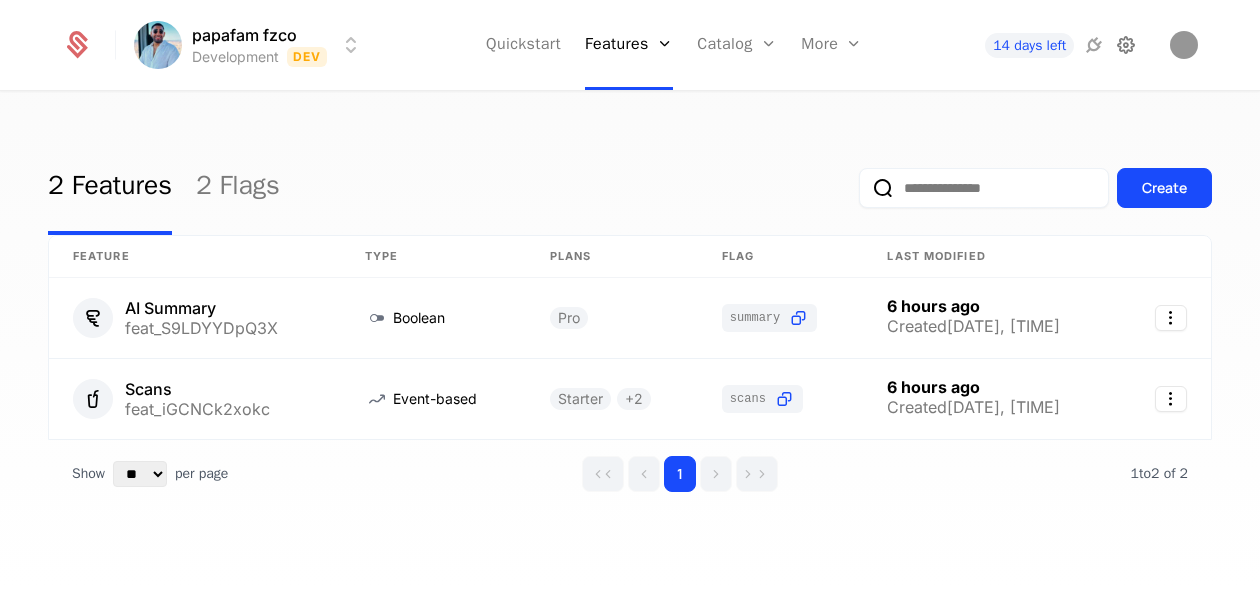 click at bounding box center [1126, 45] 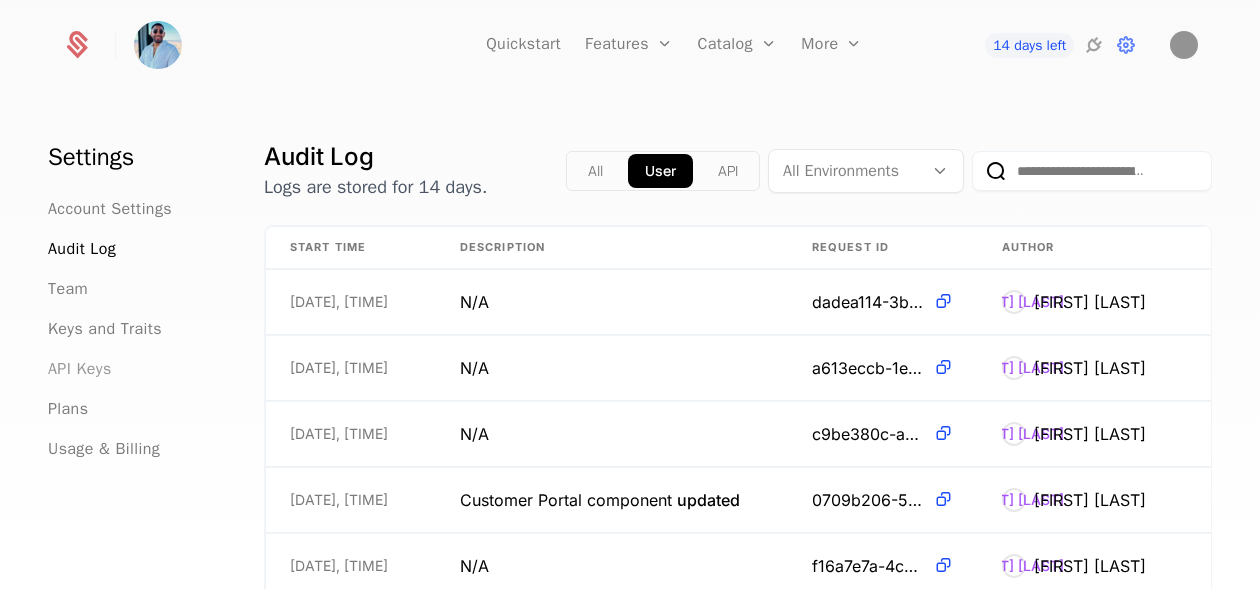 click on "API Keys" at bounding box center [80, 369] 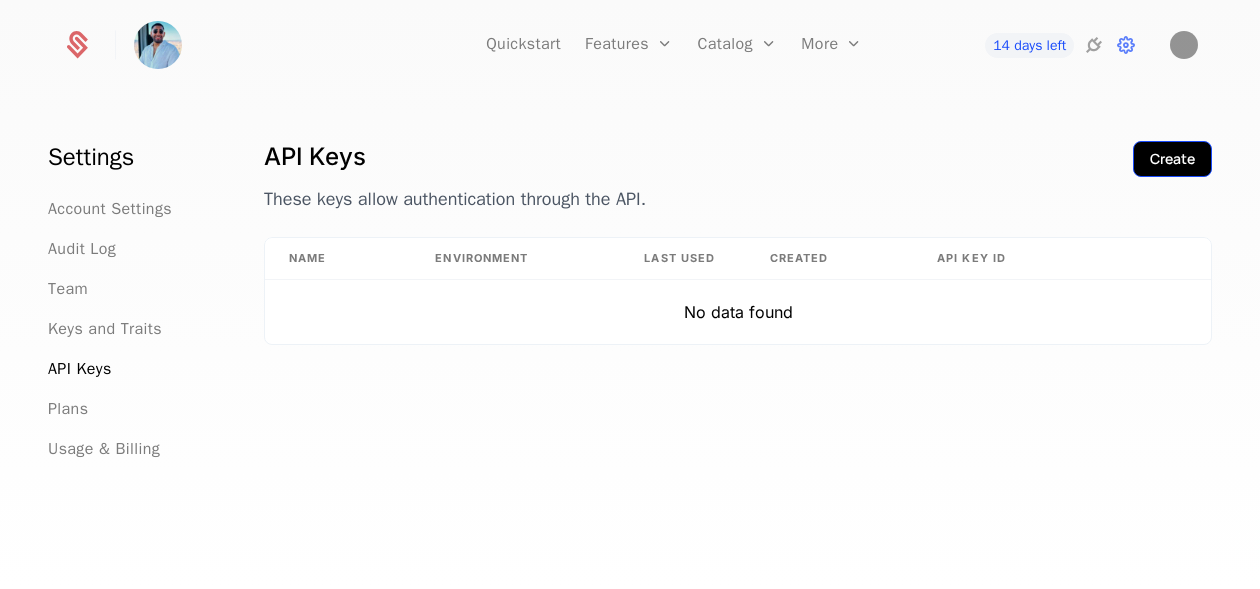 click on "Create" at bounding box center (1172, 159) 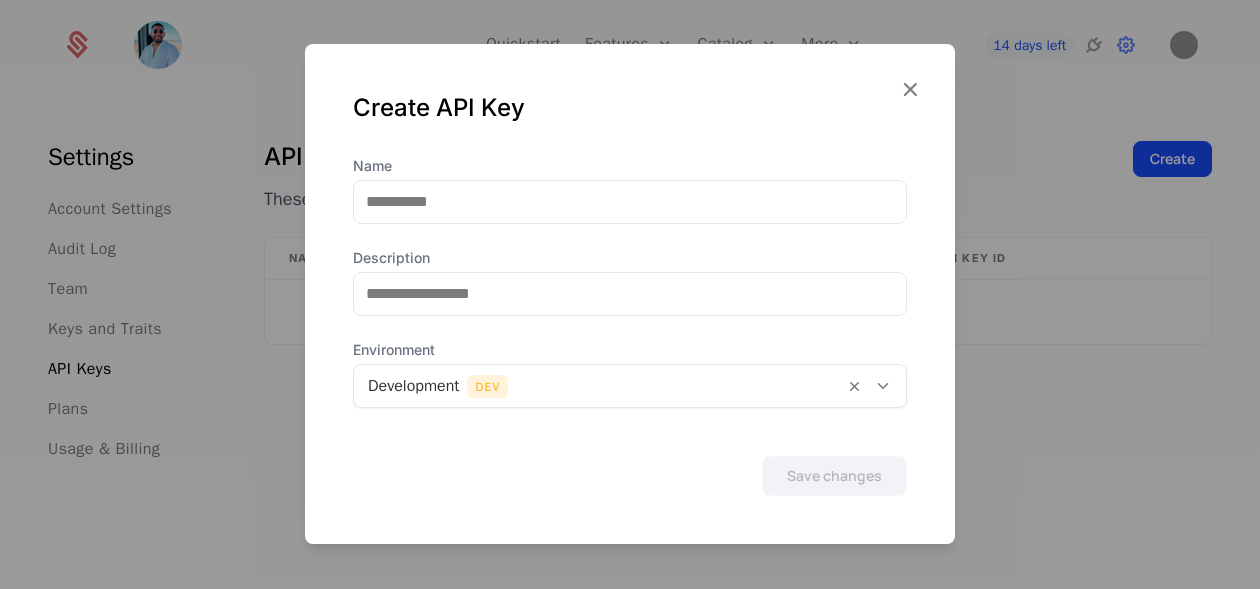 click on "Name Description Environment Development Dev" at bounding box center (630, 282) 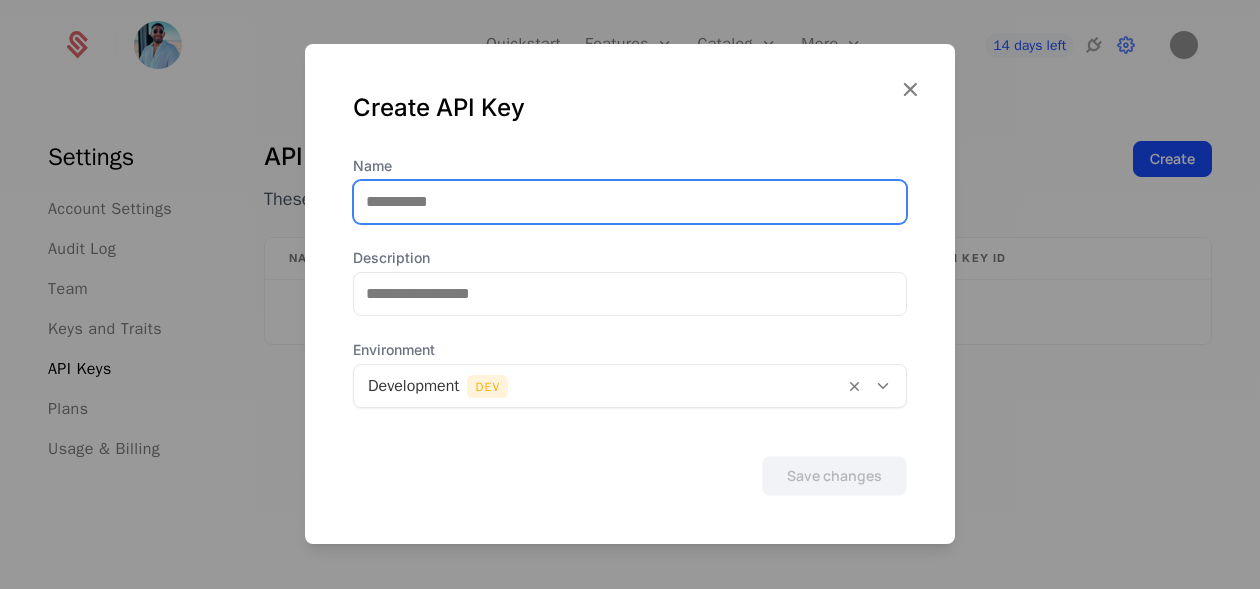 click on "Name" at bounding box center (630, 202) 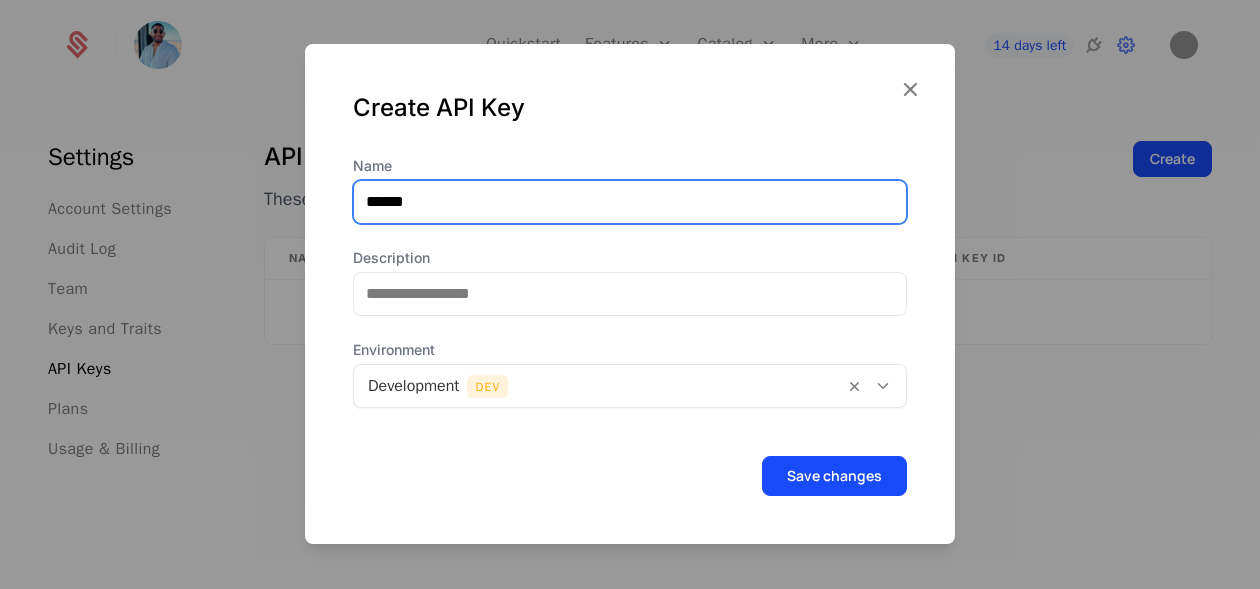 type on "******" 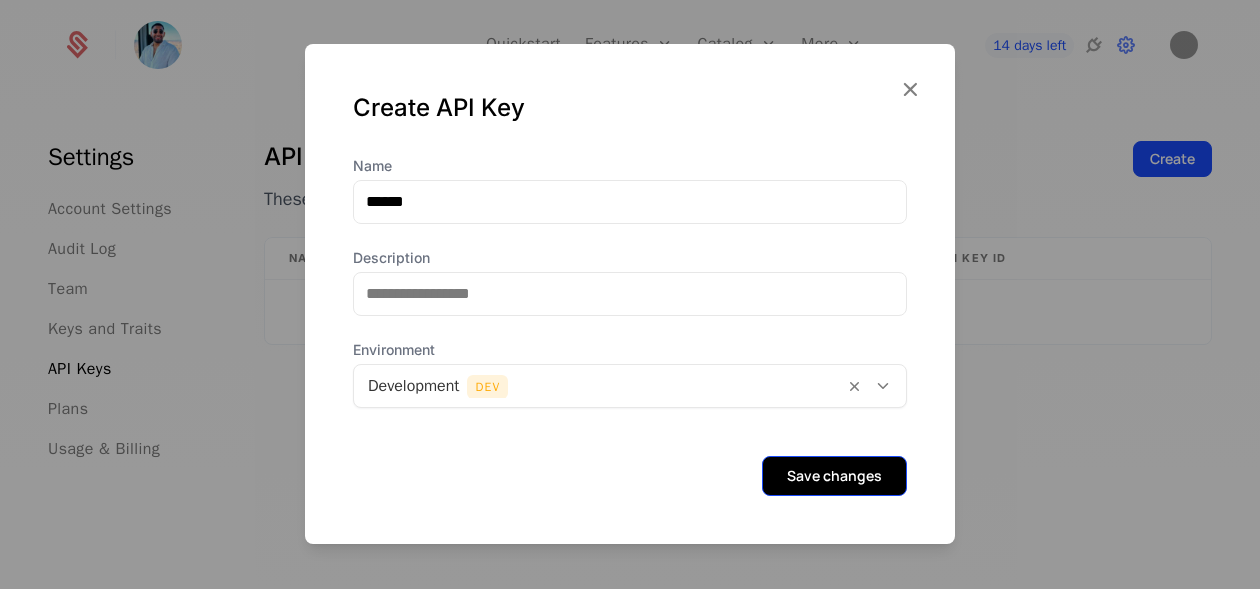 click on "Save changes" at bounding box center [834, 476] 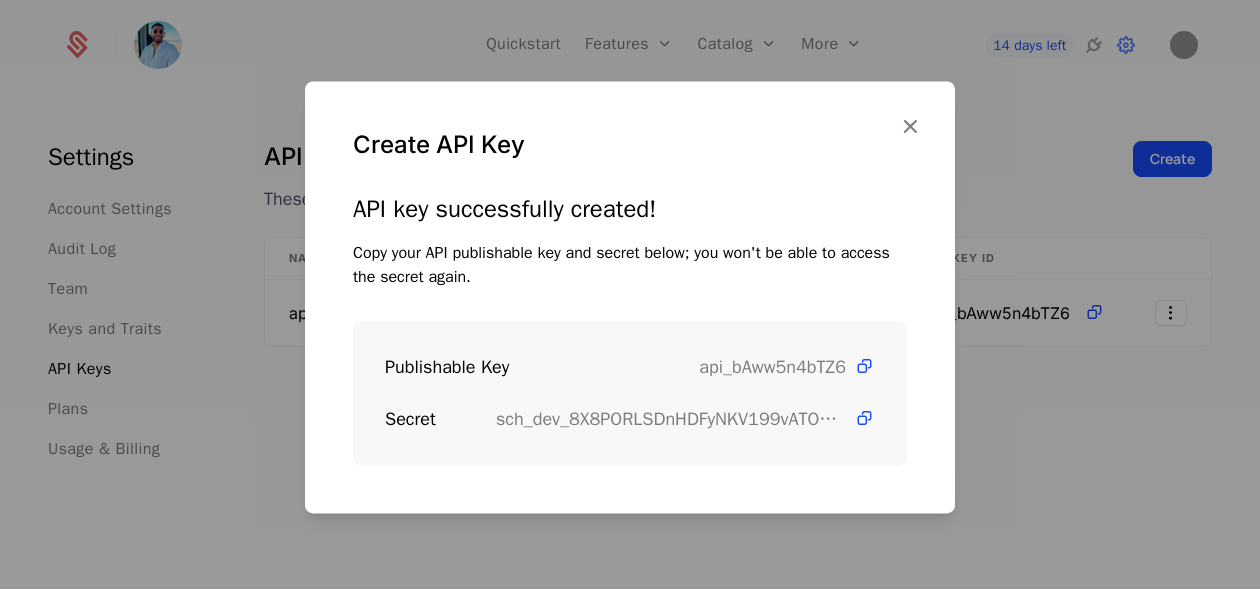 click on "sch_dev_8X8PORLSDnHDFyNKV199vATOYTe6q0WN" at bounding box center (671, 419) 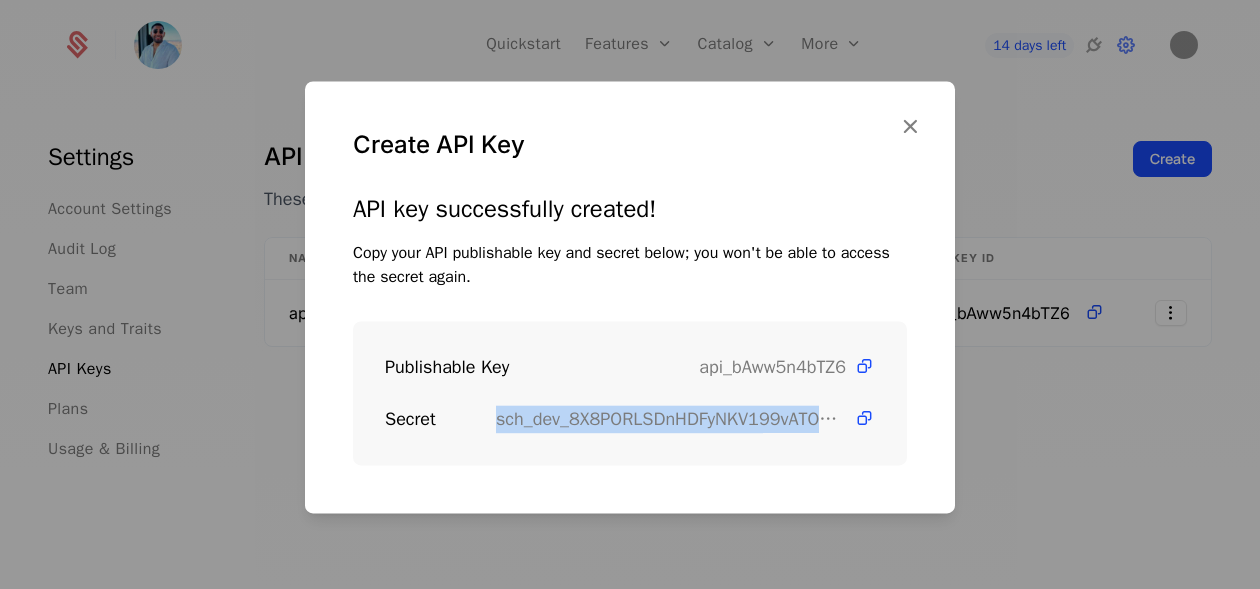 click on "sch_dev_8X8PORLSDnHDFyNKV199vATOYTe6q0WN" at bounding box center [671, 419] 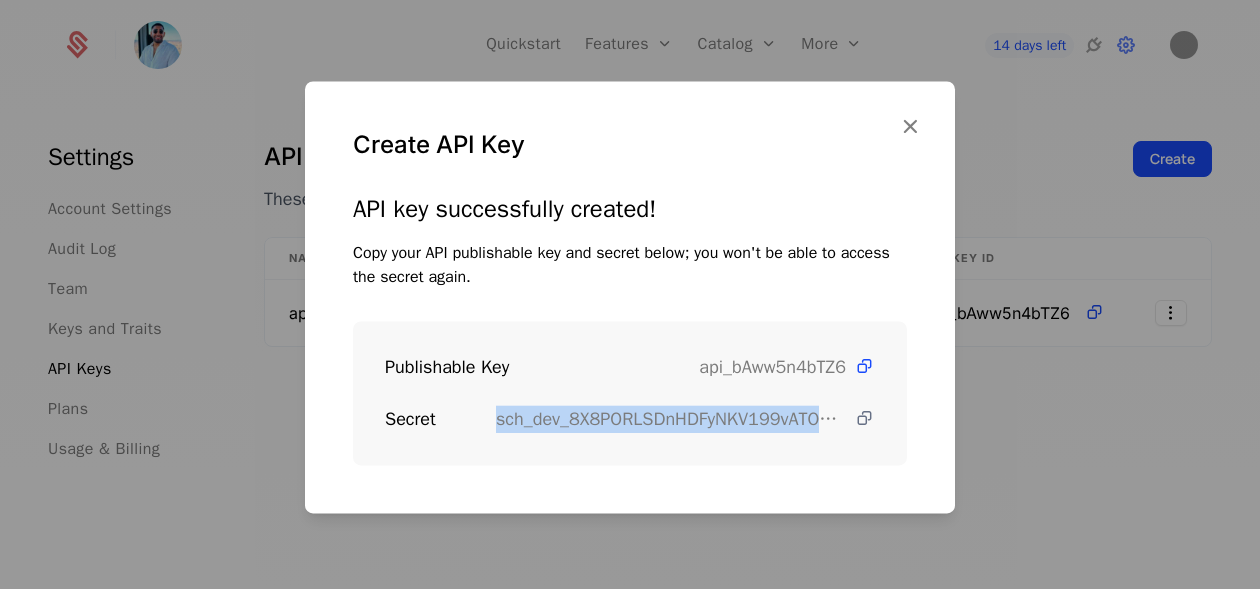 click at bounding box center [864, 418] 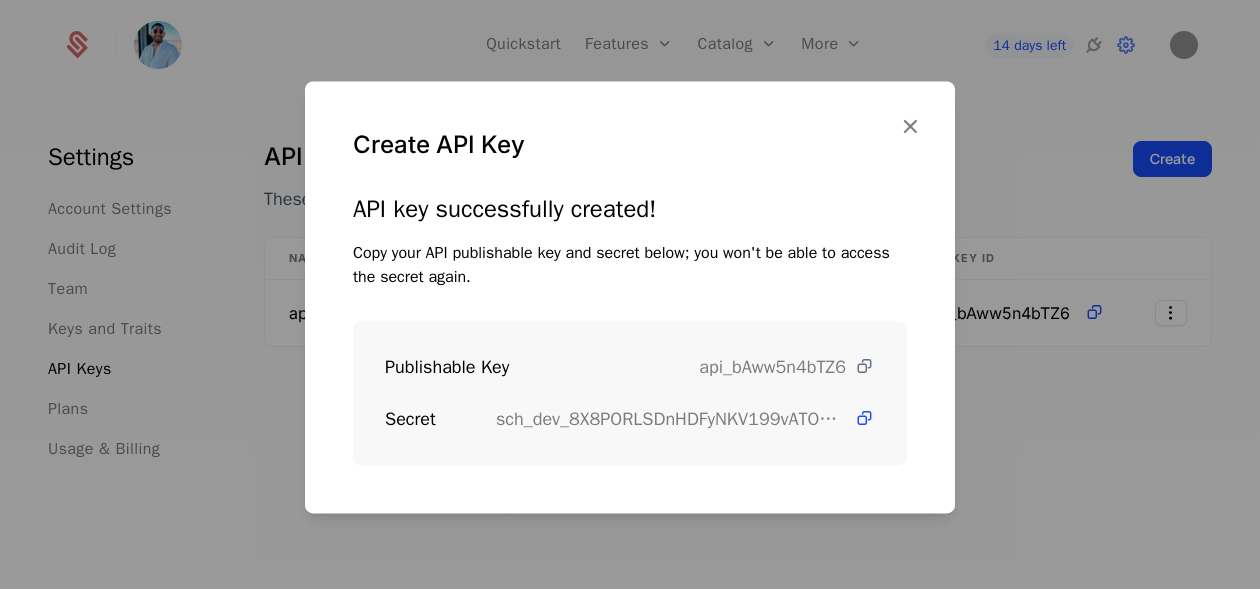 click at bounding box center (864, 366) 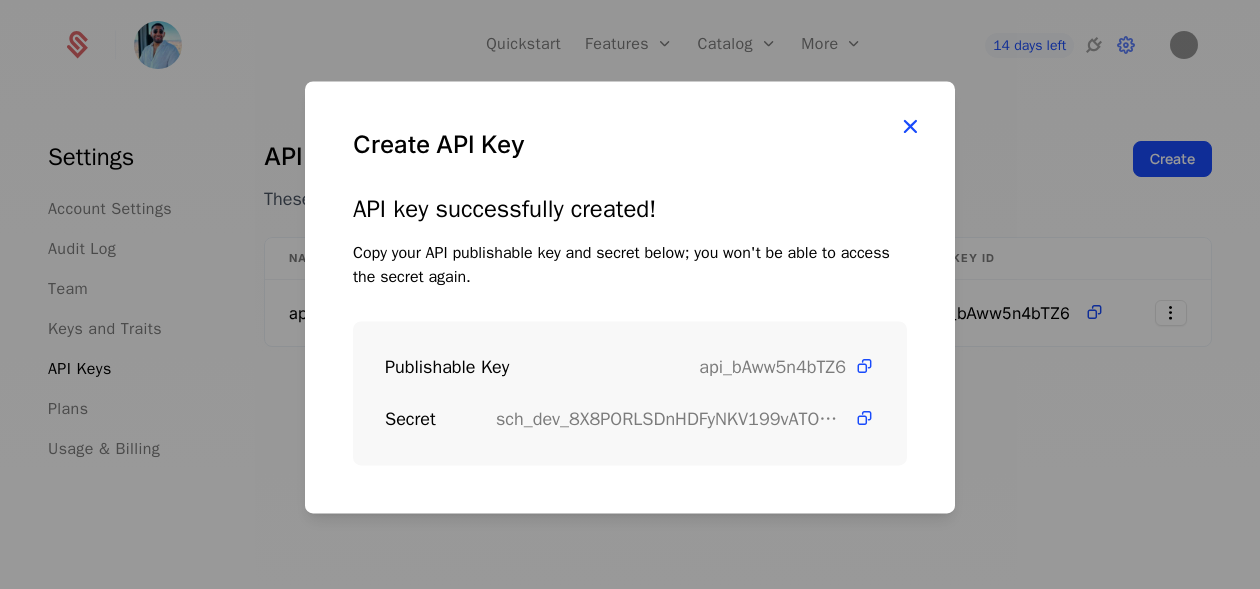 click at bounding box center [910, 126] 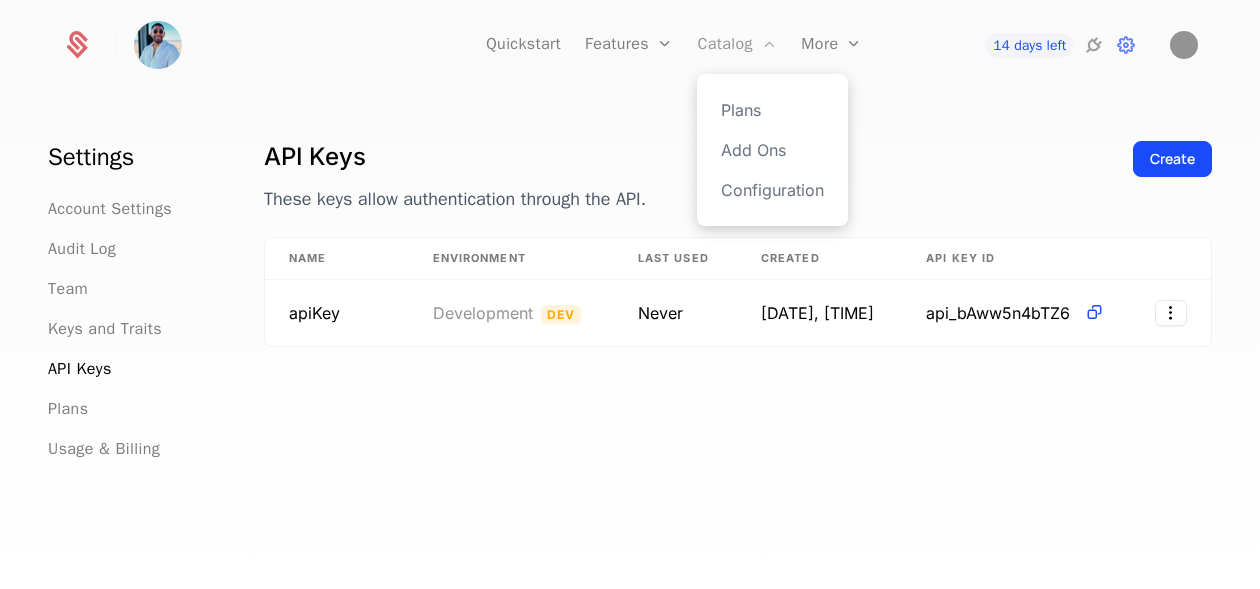 click on "Catalog" at bounding box center (737, 45) 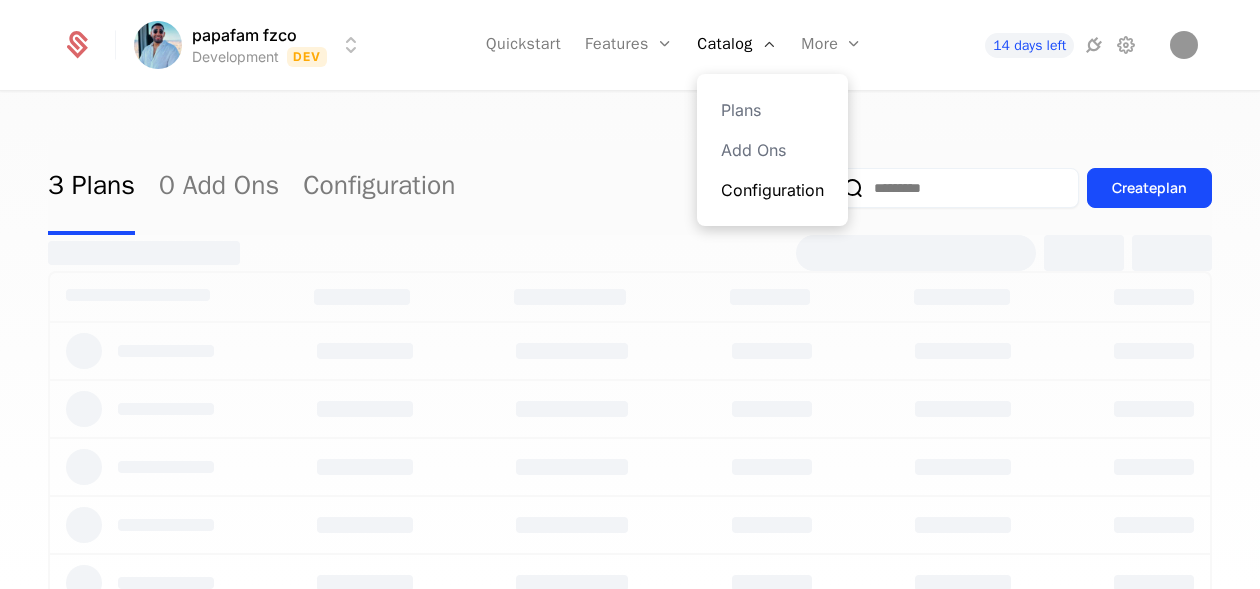 click on "Configuration" at bounding box center (772, 190) 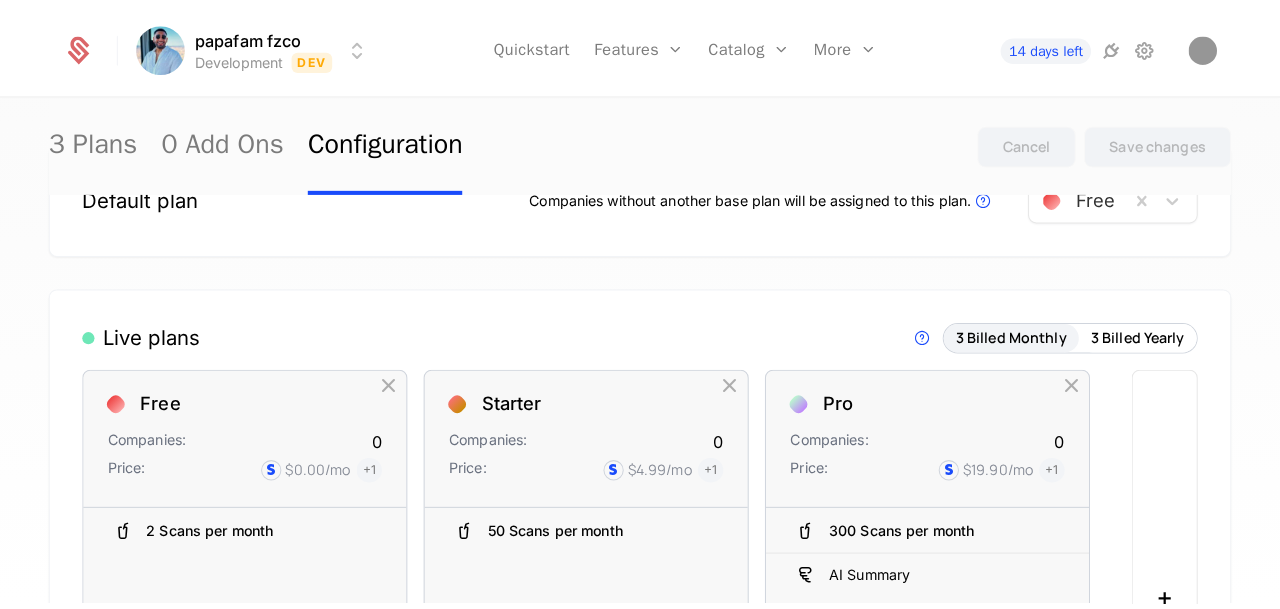 scroll, scrollTop: 0, scrollLeft: 0, axis: both 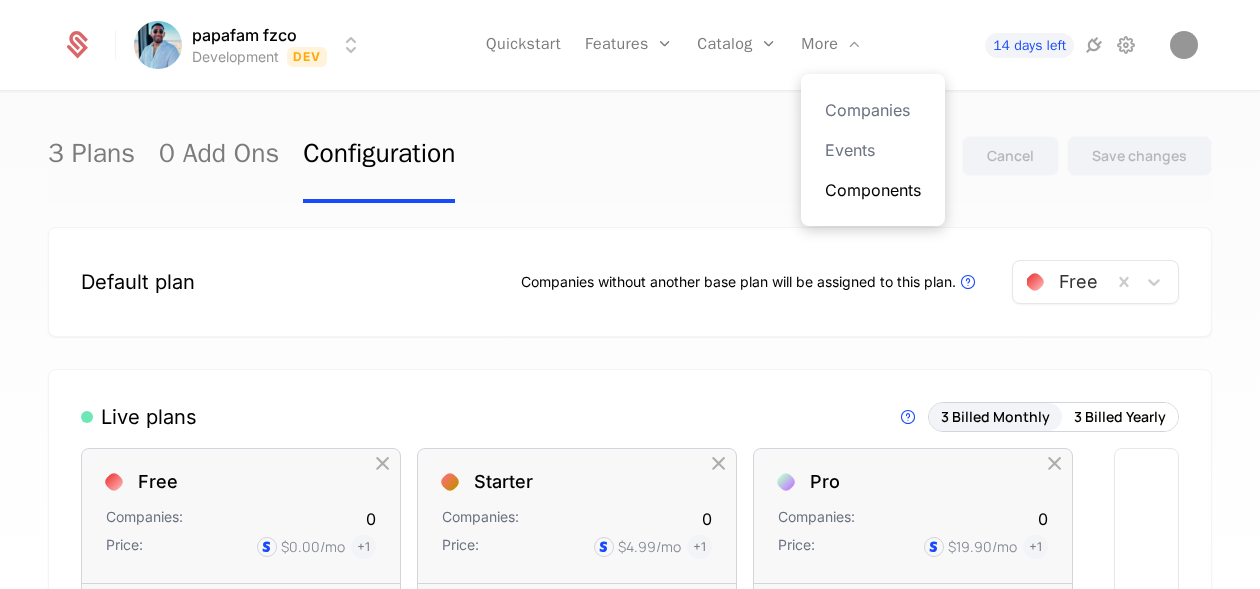 click on "Components" at bounding box center (873, 190) 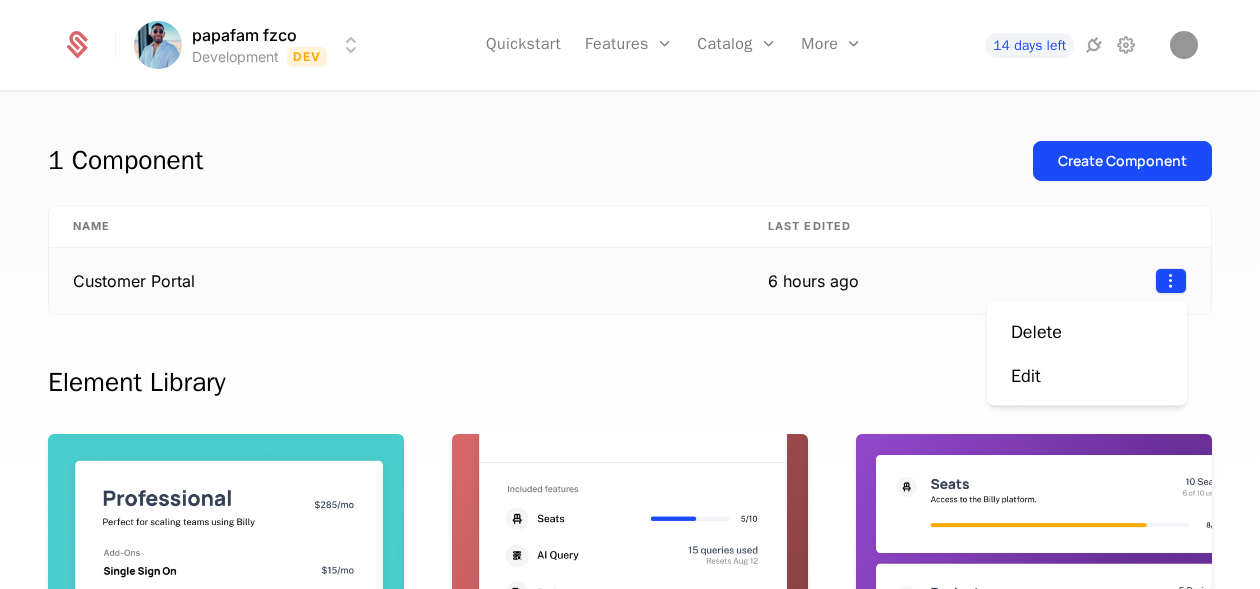 click on "papafam fzco Development Dev Quickstart Features Features Flags Catalog Plans AddOns Configuration More Companies Events Components 14 days left 1 Component Create Component Name Last edited Customer Portal Available See current plan, add ons, and usage-based charges. Included Features Available See all features the user has access to with associated limits and usage Metered Features Available Detailed view of feature usage and limits with upgrade buttons. Plans Table Available Provide an intuitive upgrade path by surfacing current and live plans. Upcoming Bill Available See estimated upcoming bill based on current entitlements and usage. Invoices Available See a list of recent invoices sent to the user. Click to view detail. Payment Method Available See and easily edit current payment method on file. Usage Graphs Coming soon Show usage over time to surface usage trends. Public Pricing Page Coming soon
Best Viewed on Desktop mobile device" at bounding box center [630, 294] 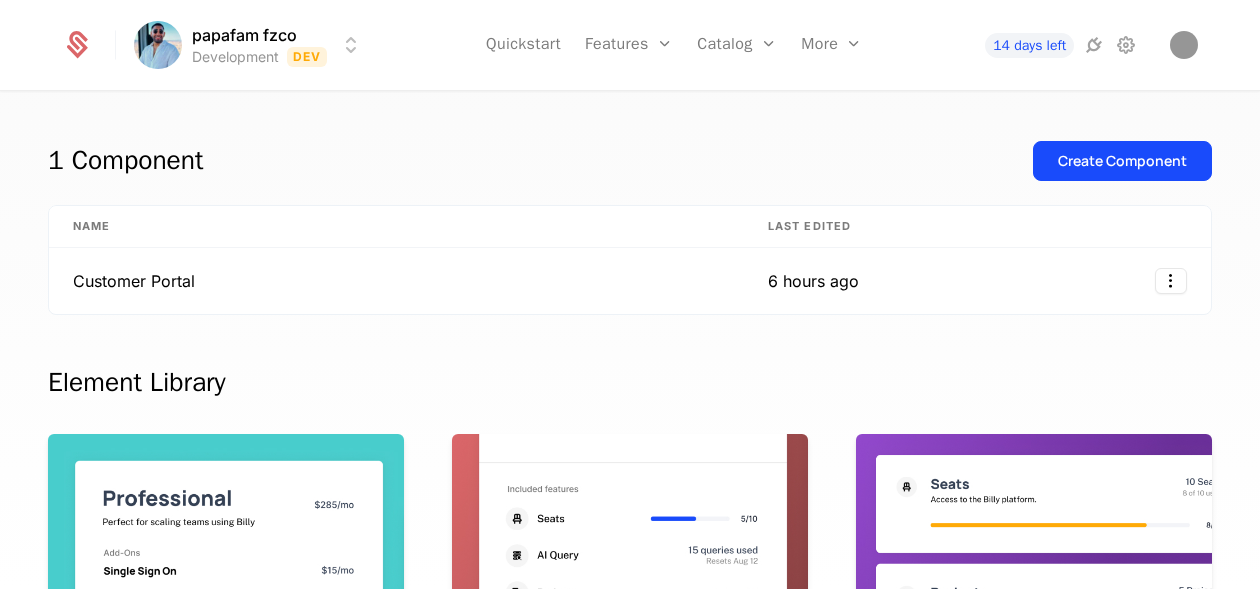 click on "papafam fzco Development Dev Quickstart Features Features Flags Catalog Plans AddOns Configuration More Companies Events Components 14 days left 1 Component Create Component Name Last edited Customer Portal Available See current plan, add ons, and usage-based charges. Included Features Available See all features the user has access to with associated limits and usage Metered Features Available Detailed view of feature usage and limits with upgrade buttons. Plans Table Available Provide an intuitive upgrade path by surfacing current and live plans. Upcoming Bill Available See estimated upcoming bill based on current entitlements and usage. Invoices Available See a list of recent invoices sent to the user. Click to view detail. Payment Method Available See and easily edit current payment method on file. Usage Graphs Coming soon Show usage over time to surface usage trends. Public Pricing Page Coming soon
Best Viewed on Desktop mobile device" at bounding box center (630, 294) 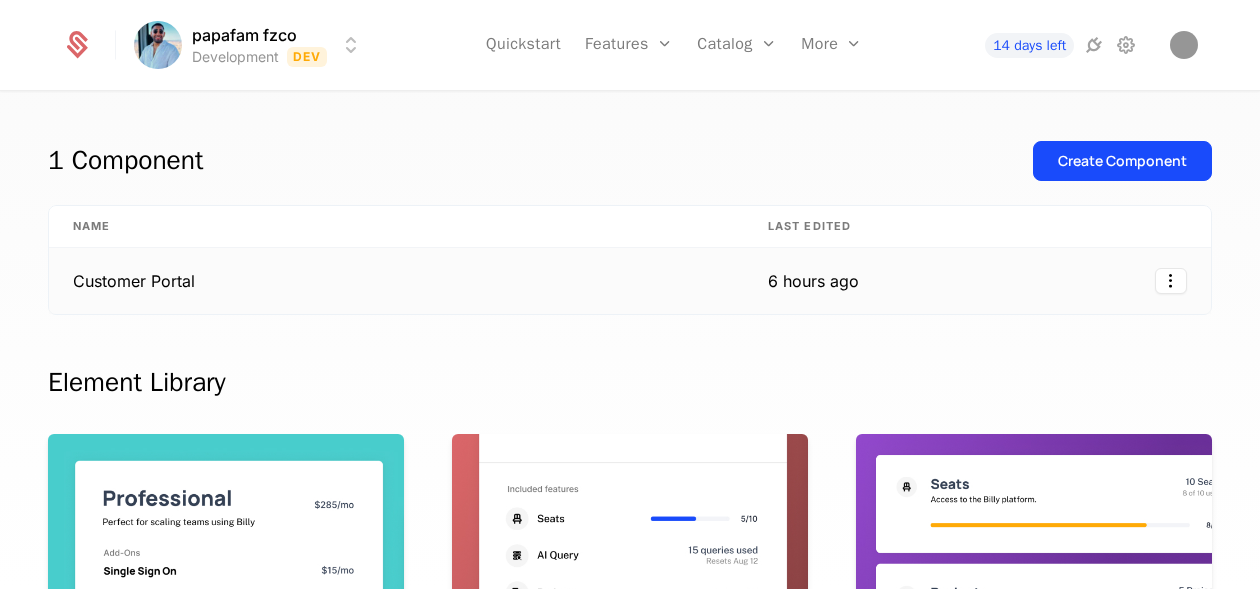 click on "Customer Portal" at bounding box center (396, 281) 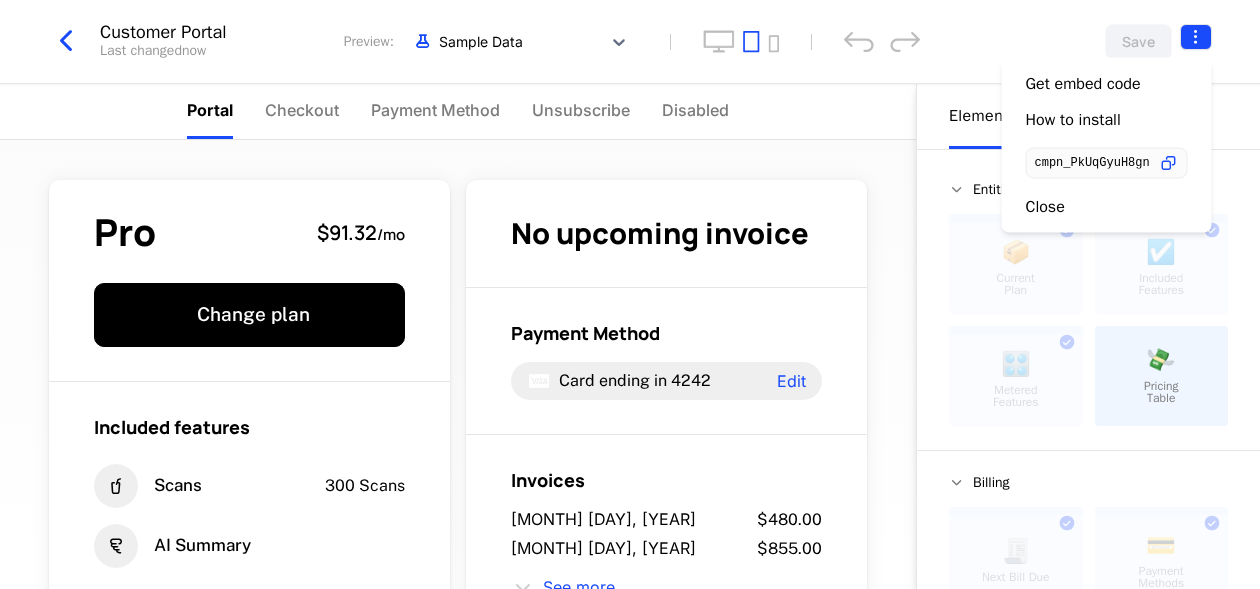 click on "papafam fzco Development Dev Quickstart Features Features Flags Catalog Plans AddOns Configuration More Companies Events Components 14 days left Customer Portal Last changed  now Preview: Sample Data Save Portal Checkout Payment Method Unsubscribe Disabled Pro $[PRICE] / mo Change plan Included features Scans 300   Scans AI Summary Scans Scans the receipt or information 262   Scans Limit of 300 262 / 300 No upcoming invoice Payment Method Card ending in   4242 Edit Invoices [MONTH] 24, [YEAR] $[PRICE] [MONTH] 24, [YEAR] $[PRICE] See more Unsubscribe Powered by   Elements Design Entitlements 📦 Current Plan This component can only be used once ☑️ Included Features This component can only be used once 🎛️ Metered Features This component can only be used once 💸 Pricing Table Billing 🧾 Next Bill Due This component can only be used once 💳 Payment Methods This component can only be used once 📄 Invoices This component can only be used once ⛔️ Unsubscribe This component can only be used once ." at bounding box center (630, 294) 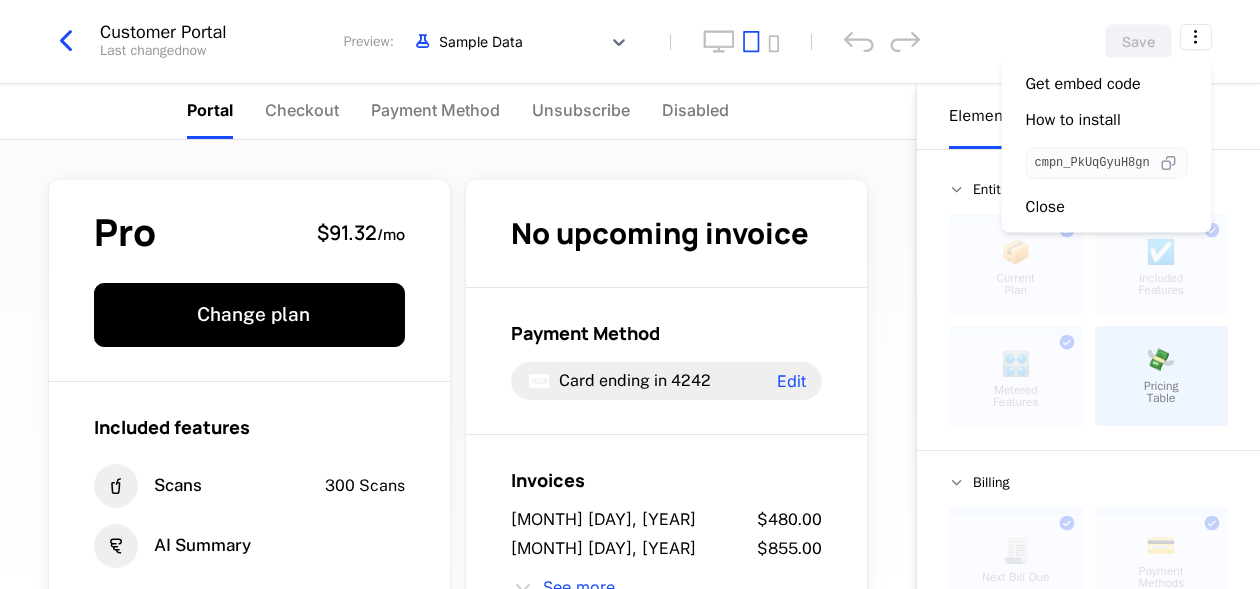 click at bounding box center [1168, 163] 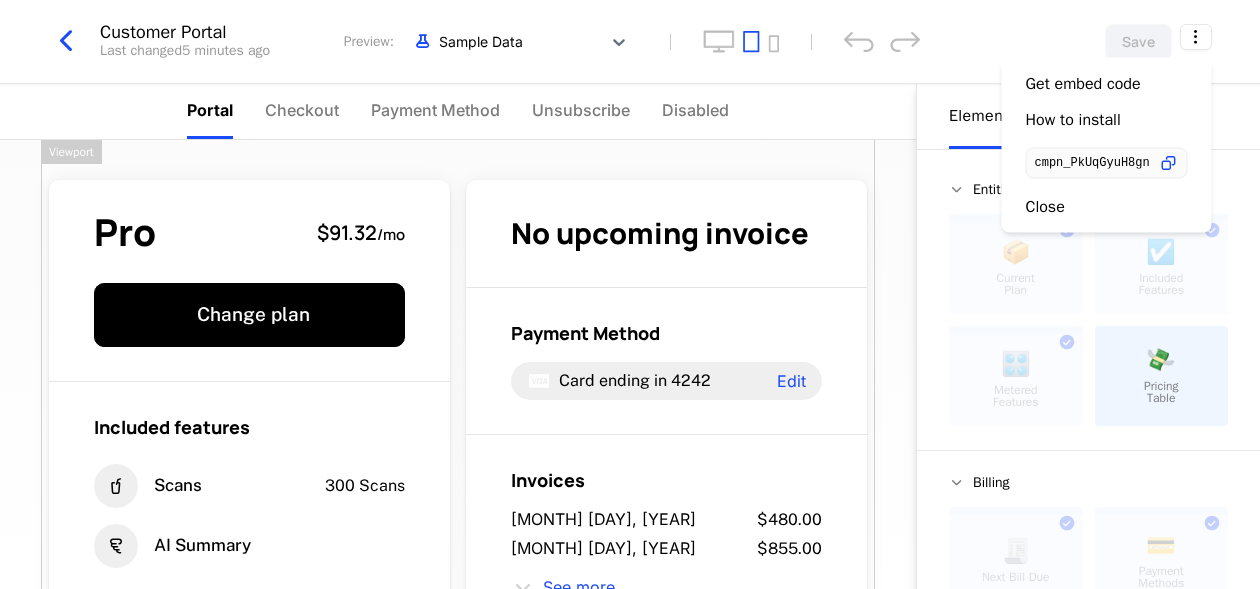 click on "papafam fzco Development Dev Quickstart Features Features Flags Catalog Plans AddOns Configuration Companies Companies Events Components 14 days left Customer Portal Last changed  5 minutes ago Preview: Sample Data Save Portal Checkout Payment Method Unsubscribe Disabled Pro $[PRICE] / mo Change plan Included features Scans 300   Scans AI Summary Scans Scans the receipt or information 262   Scans Limit of 300 262 / 300 No upcoming invoice Payment Method Card ending in   4242 Edit Invoices [MONTH] 24, [YEAR] $[PRICE] [MONTH] 24, [YEAR] $[PRICE] See more Unsubscribe Powered by   Elements Design Entitlements 📦 Current Plan This component can only be used once ☑️ Included Features This component can only be used once 🎛️ Metered Features This component can only be used once 💸 Pricing Table Billing 🧾 Next Bill Due This component can only be used once 💳 Payment Methods This component can only be used once 📄 Invoices This component can only be used once ⛔️ Unsubscribe This component can only be used once ." at bounding box center (630, 294) 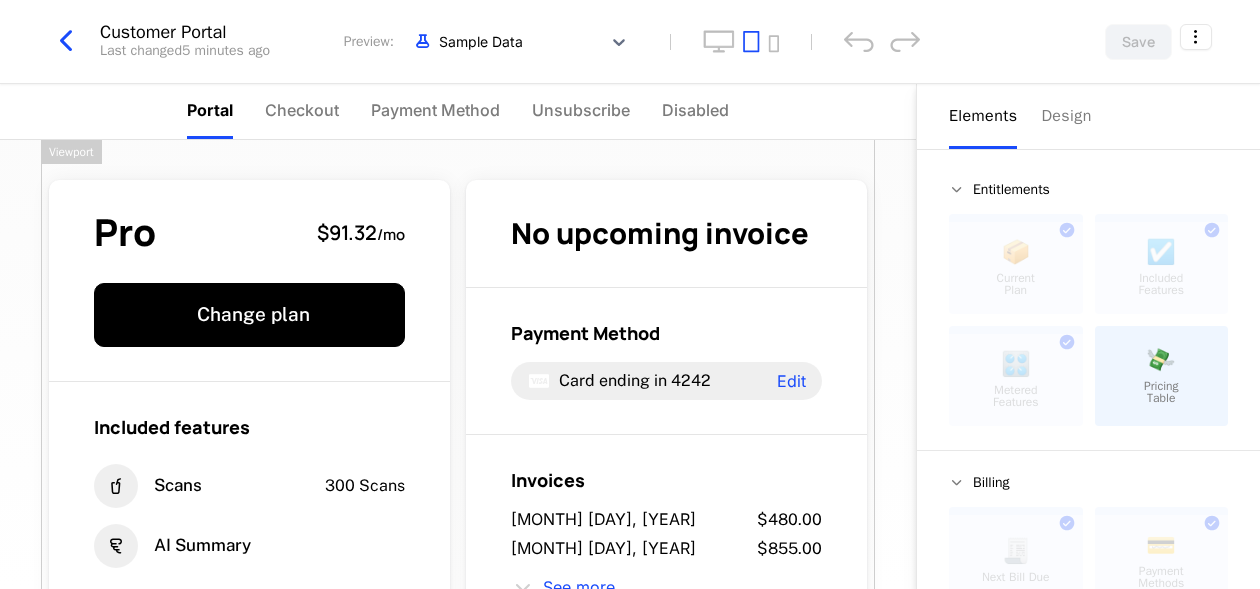 click at bounding box center (66, 41) 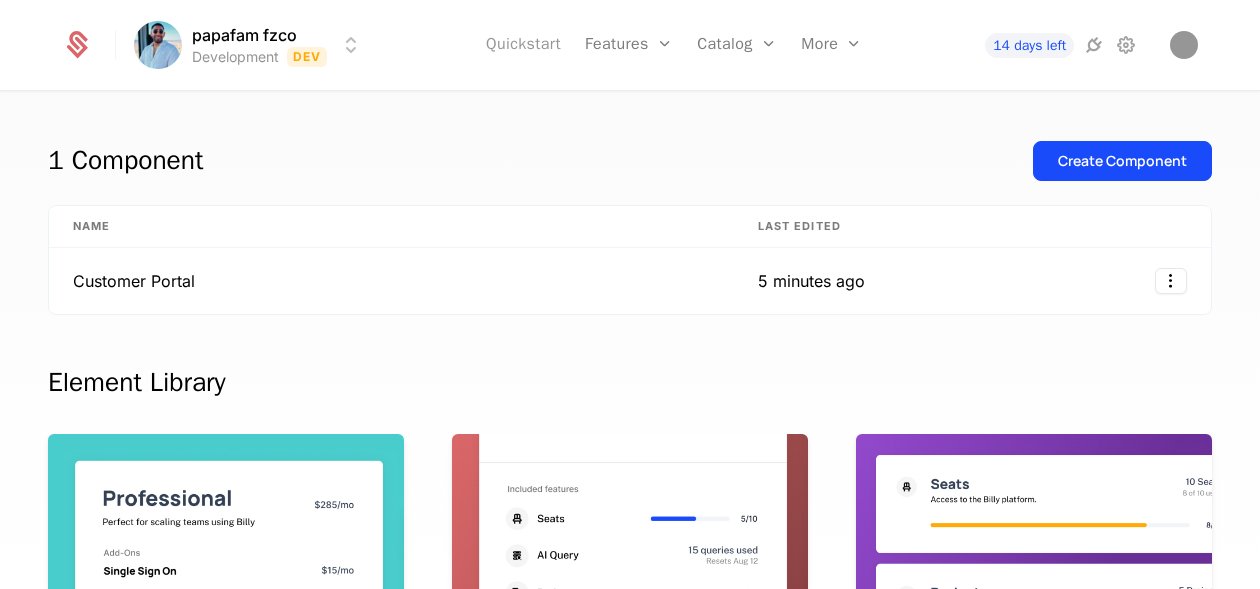click on "Quickstart" at bounding box center [523, 45] 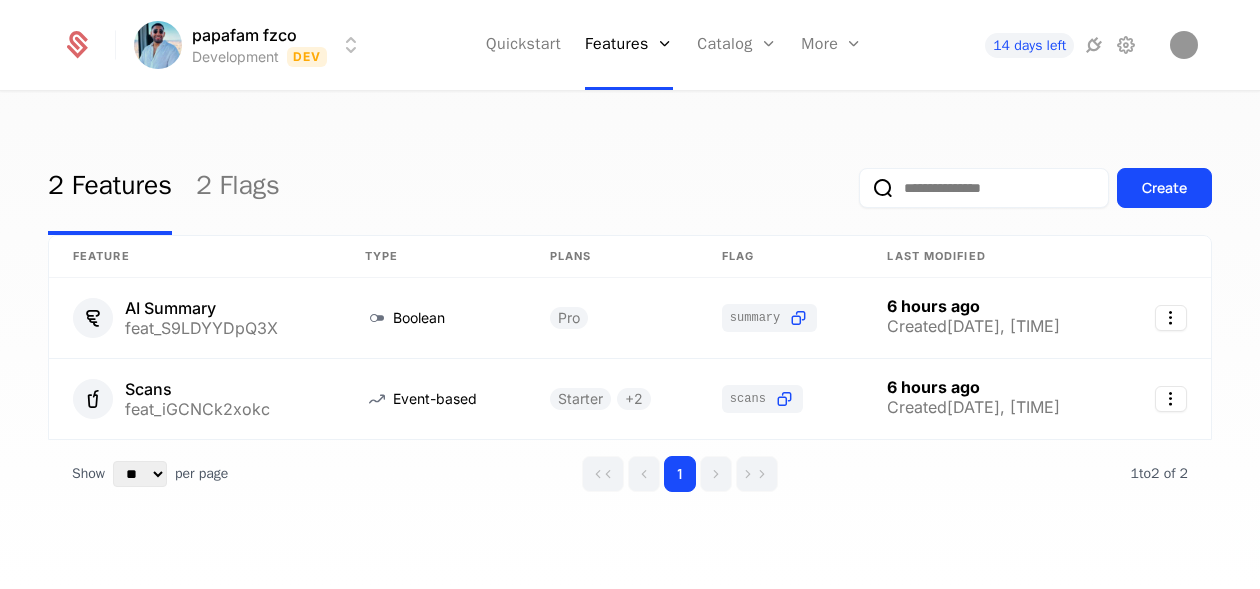 click 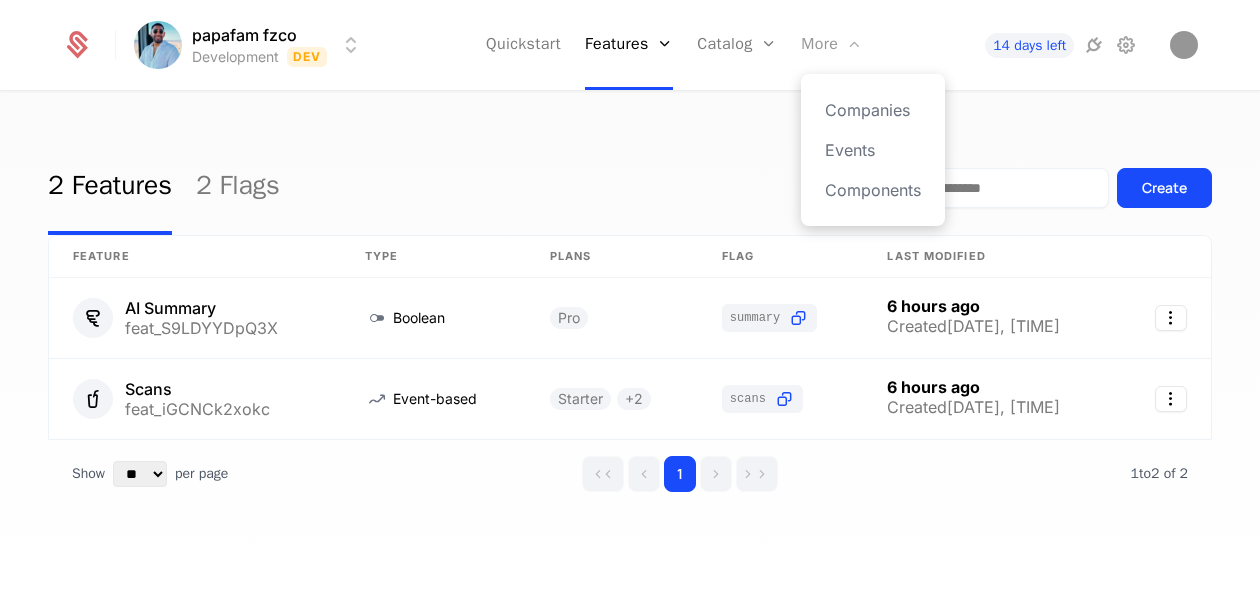 click on "More" at bounding box center (831, 45) 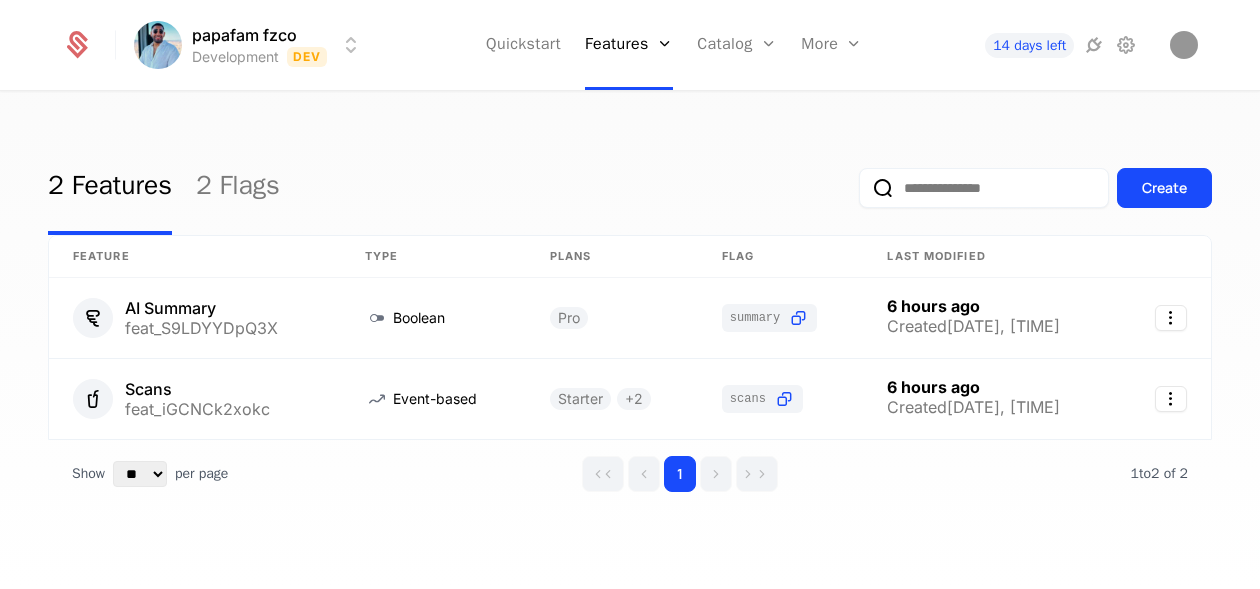 click 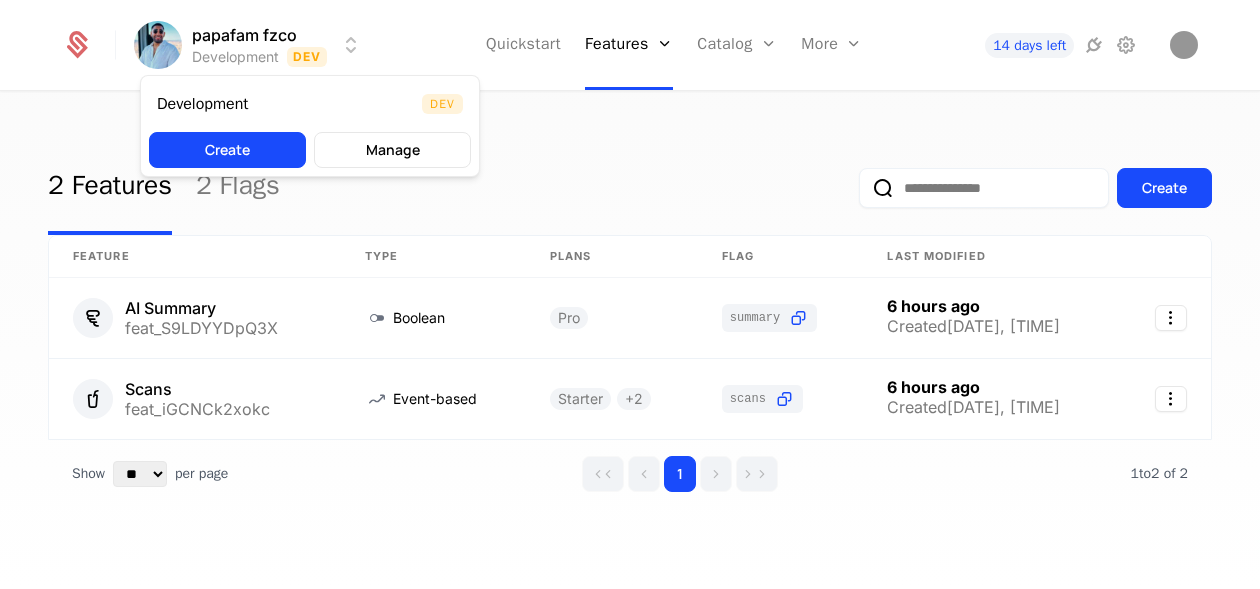 click on "papafam fzco Development Dev Quickstart Features Features Flags Catalog Plans AddOns Configuration More Companies Events Components 14 days left 2 Features 2 Flags Create Feature Type Plans Flag Last Modified AI Summary feat_S9LDYYDpQ3X Boolean Pro summary 6 hours ago Created  [DATE], [TIME] Scans feat_iGCNCk2xokc Event-based Starter + 2 scans 6 hours ago Created  [DATE], [TIME] Show ** ** ** *** *** per page per page 1 1  to  2   of   2  of   2
Best Viewed on Desktop You're currently viewing this on a  mobile device . For the best experience,   we recommend using a desktop or larger screens , as the application isn't fully optimized for smaller resolutions just yet. Got it  Development Dev Create Manage" at bounding box center [630, 294] 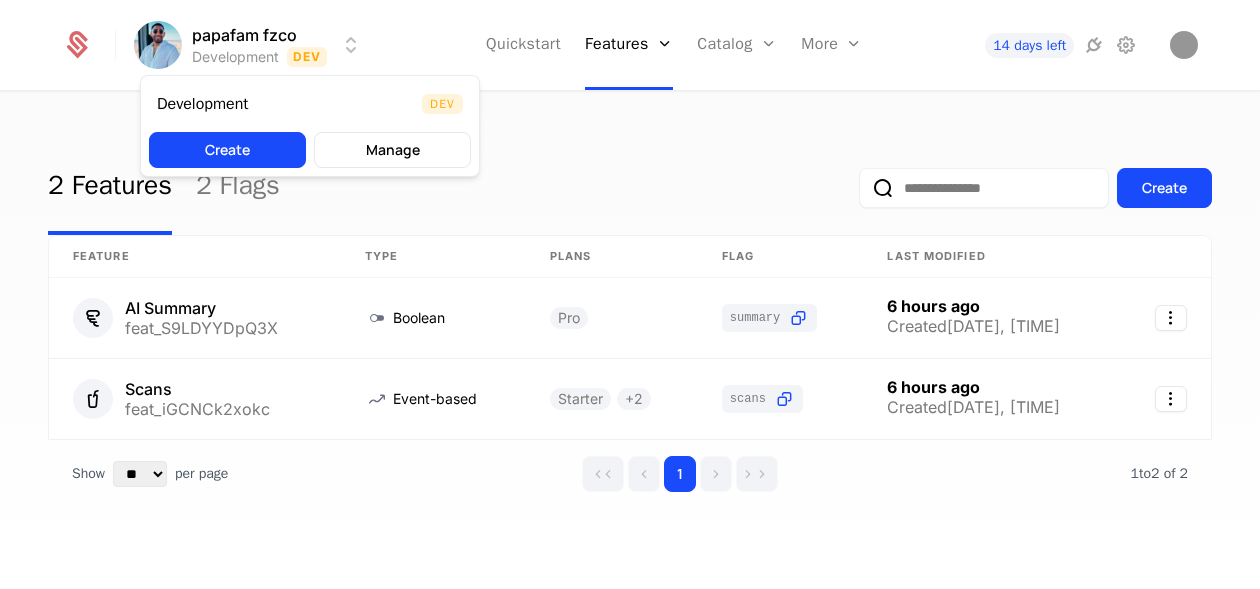 click on "papafam fzco Development Dev Quickstart Features Features Flags Catalog Plans AddOns Configuration More Companies Events Components 14 days left 2 Features 2 Flags Create Feature Type Plans Flag Last Modified AI Summary feat_S9LDYYDpQ3X Boolean Pro summary 6 hours ago Created  [DATE], [TIME] Scans feat_iGCNCk2xokc Event-based Starter + 2 scans 6 hours ago Created  [DATE], [TIME] Show ** ** ** *** *** per page per page 1 1  to  2   of   2  of   2
Best Viewed on Desktop You're currently viewing this on a  mobile device . For the best experience,   we recommend using a desktop or larger screens , as the application isn't fully optimized for smaller resolutions just yet. Got it  Development Dev Create Manage" at bounding box center [630, 294] 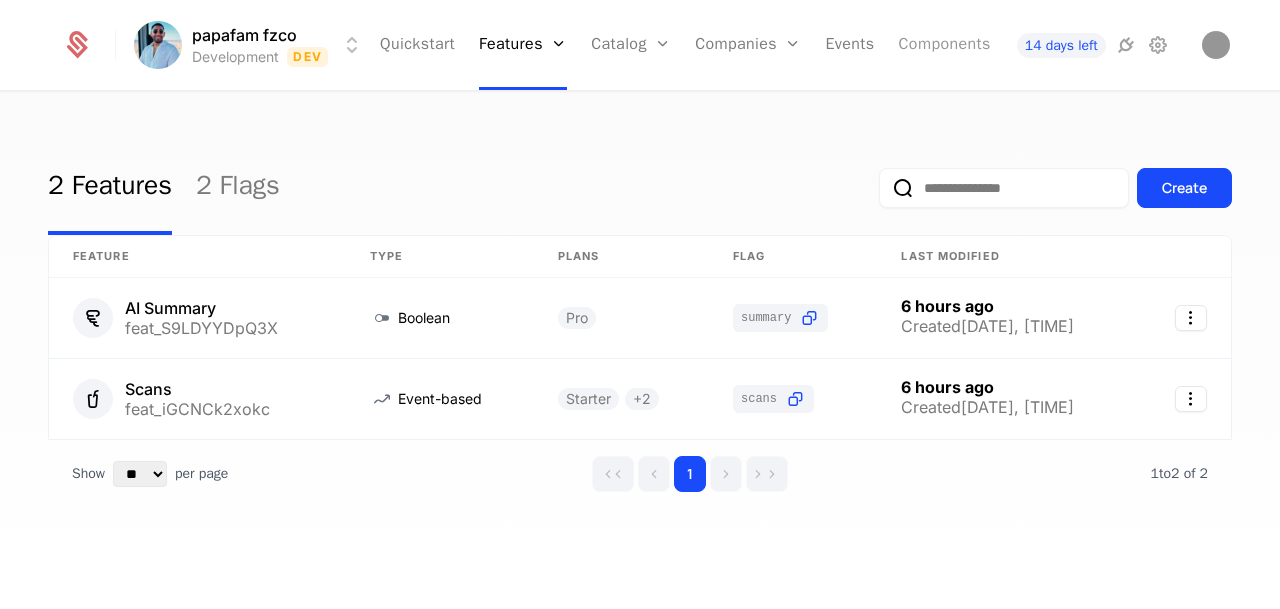 click on "Components" at bounding box center (945, 45) 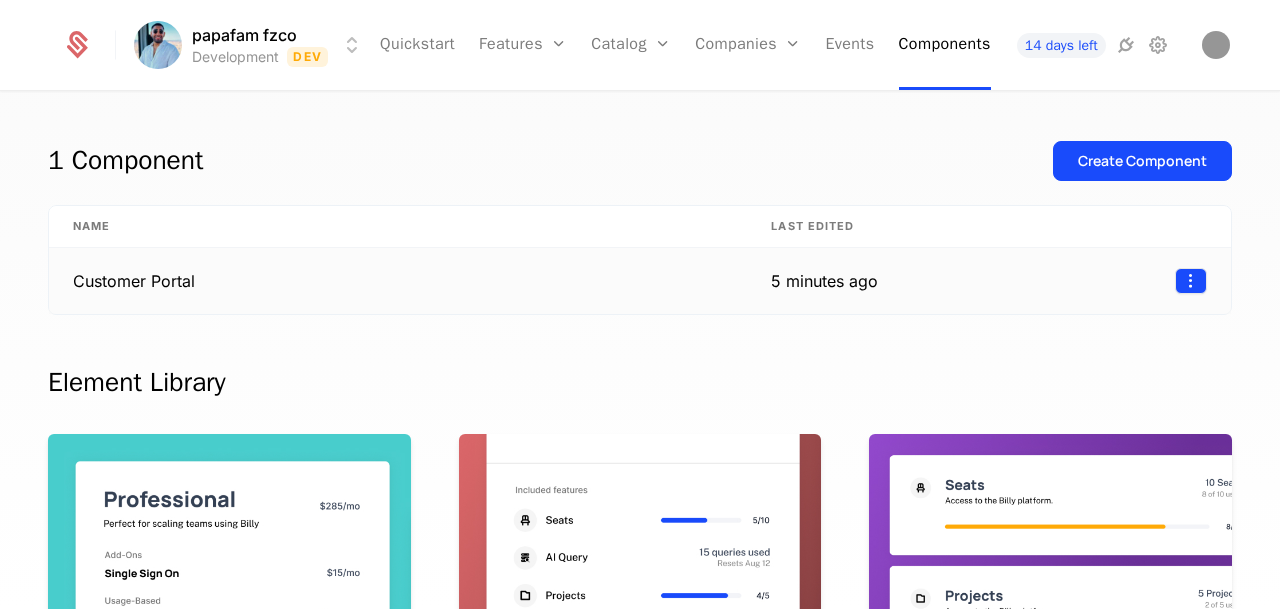 click on "papafam fzco Development Dev Quickstart Features Features Flags Catalog Plans AddOns Configuration Companies Companies Users Events Components 14 days left 1 Component Create Component Name Last edited Customer Portal 5 minutes ago Element Library Plan Manager Available See current plan, add ons, and usage-based charges. Included Features Available See all features the user has access to with associated limits and usage Metered Features Available Detailed view of feature usage and limits with upgrade buttons. Plans Table Available Provide an intuitive upgrade path by surfacing current and live plans. Upcoming Bill Available See estimated upcoming bill based on current entitlements and usage. Invoices Available See a list of recent invoices sent to the user. Click to view detail. Payment Method Available See and easily edit current payment method on file. Usage Graphs Coming soon Show usage over time to surface usage trends. Public Pricing Page Coming soon
Best Viewed on Desktop mobile device" at bounding box center (640, 304) 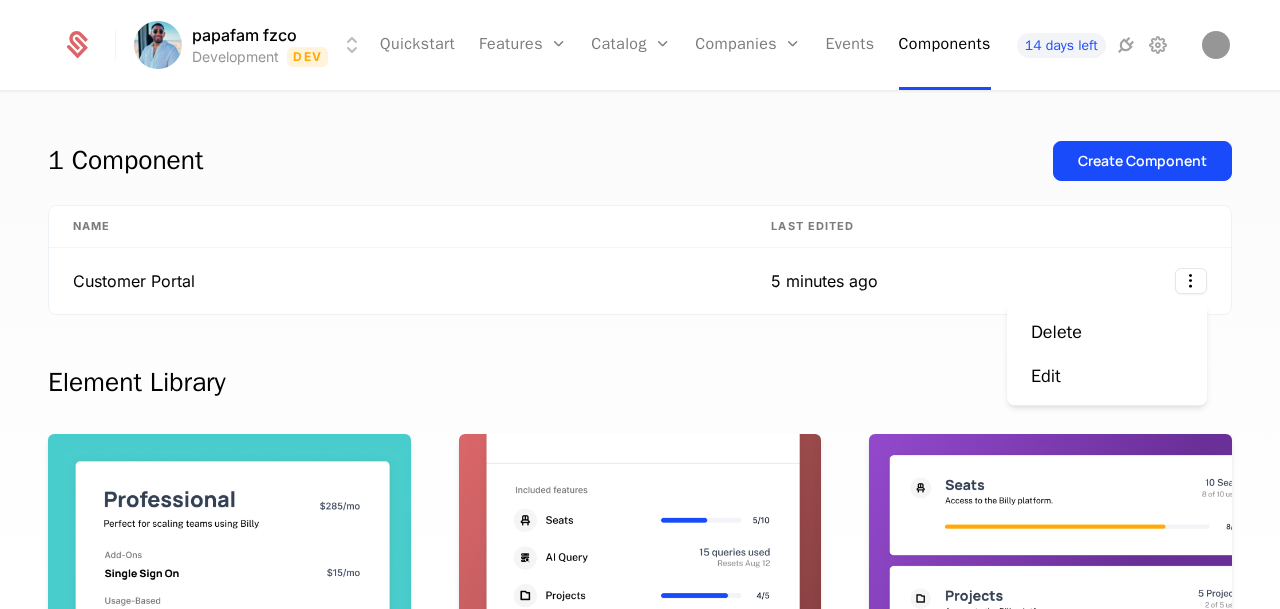 click on "papafam fzco Development Dev Quickstart Features Features Flags Catalog Plans AddOns Configuration Companies Companies Users Events Components 14 days left 1 Component Create Component Name Last edited Customer Portal 5 minutes ago Element Library Plan Manager Available See current plan, add ons, and usage-based charges. Included Features Available See all features the user has access to with associated limits and usage Metered Features Available Detailed view of feature usage and limits with upgrade buttons. Plans Table Available Provide an intuitive upgrade path by surfacing current and live plans. Upcoming Bill Available See estimated upcoming bill based on current entitlements and usage. Invoices Available See a list of recent invoices sent to the user. Click to view detail. Payment Method Available See and easily edit current payment method on file. Usage Graphs Coming soon Show usage over time to surface usage trends. Public Pricing Page Coming soon
Best Viewed on Desktop mobile device" at bounding box center [640, 304] 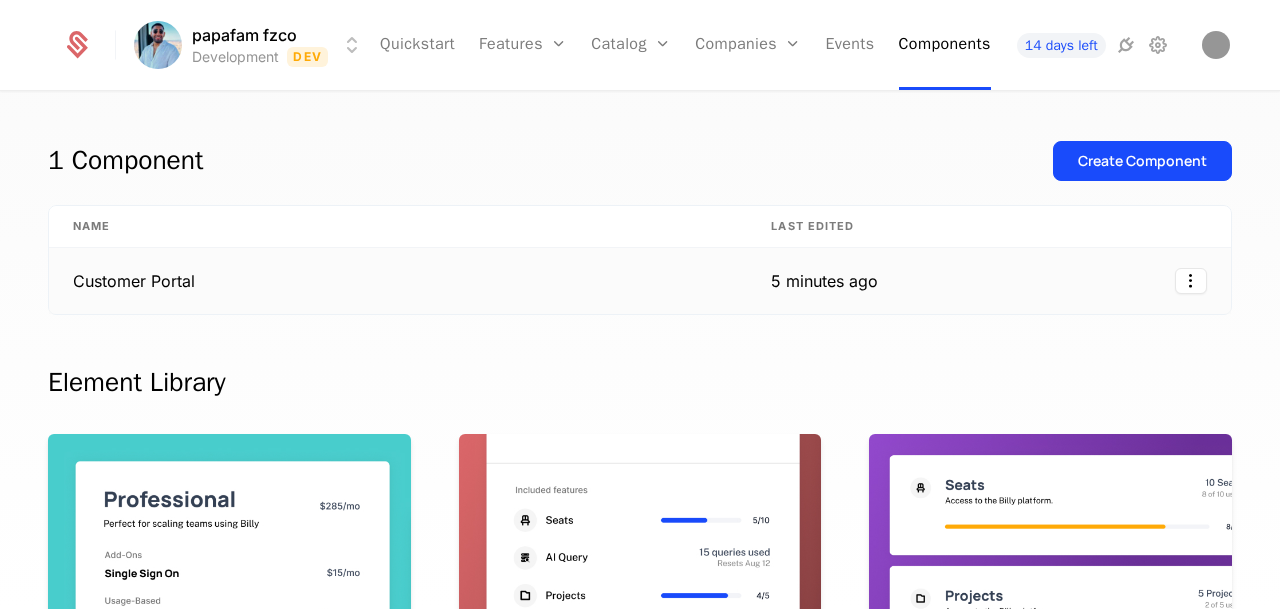 click on "Customer Portal" at bounding box center [398, 281] 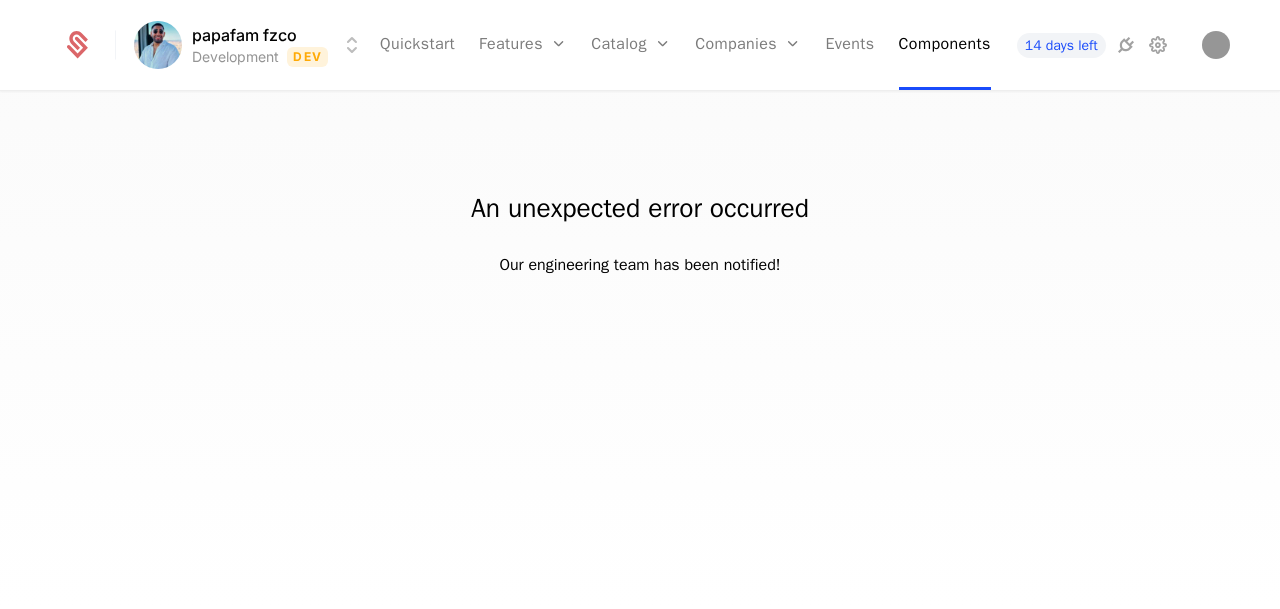click on "An unexpected error occurred Our engineering team has been notified!" at bounding box center [640, 185] 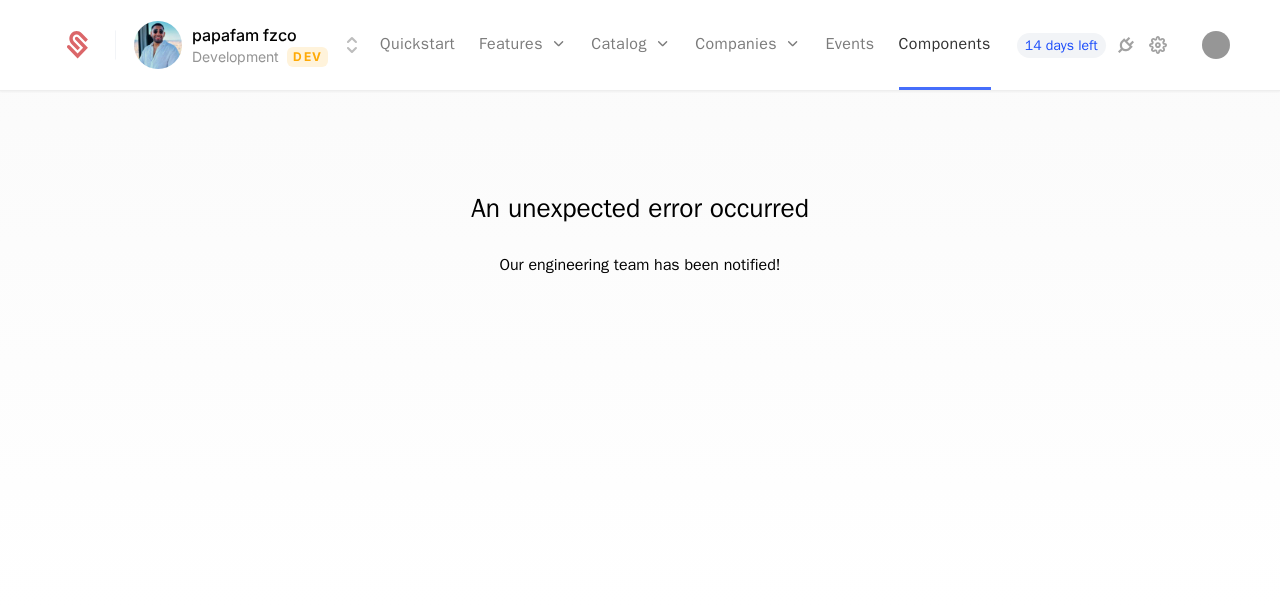 click on "Components" at bounding box center (945, 45) 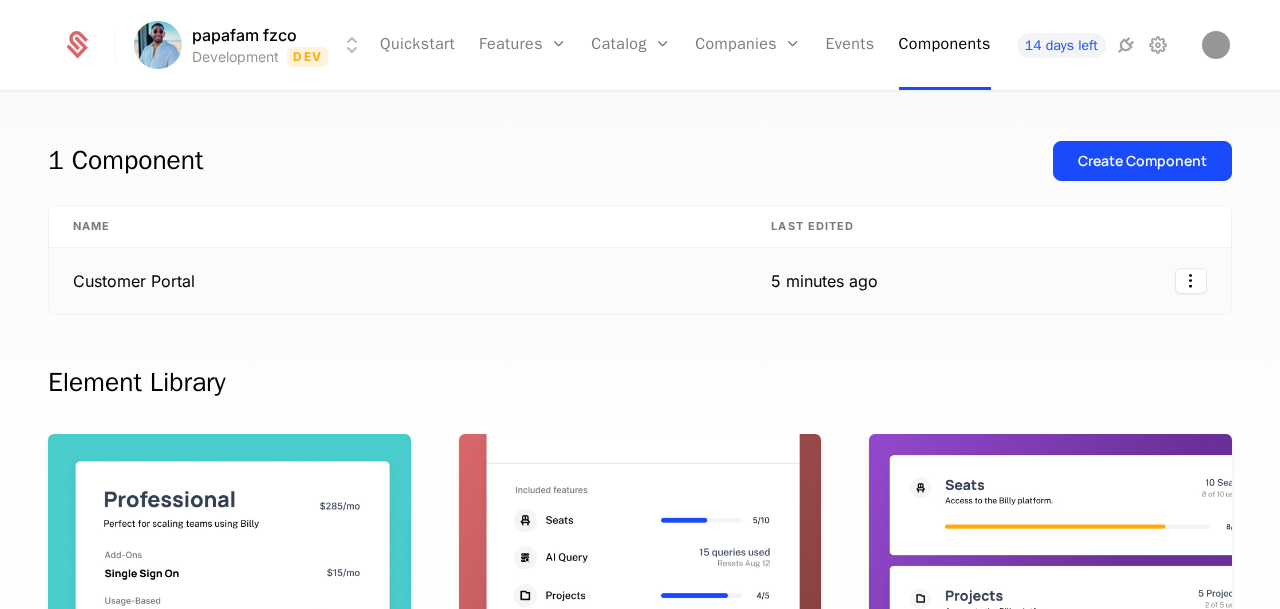 click on "Customer Portal" at bounding box center (398, 281) 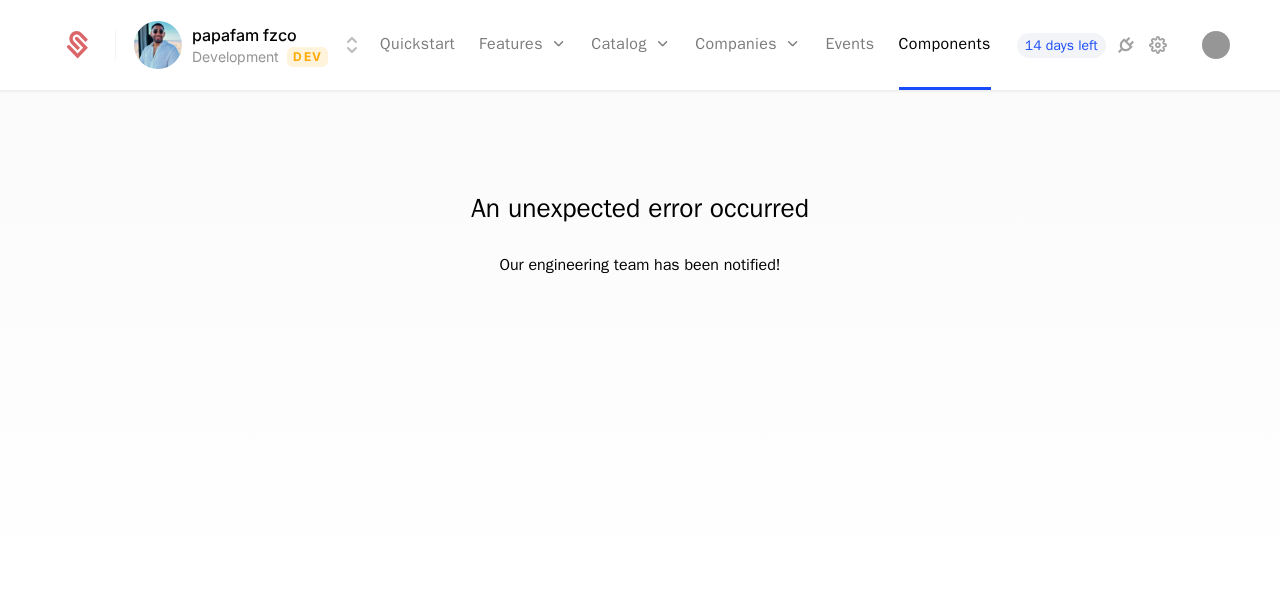 click on "An unexpected error occurred Our engineering team has been notified!" at bounding box center [640, 185] 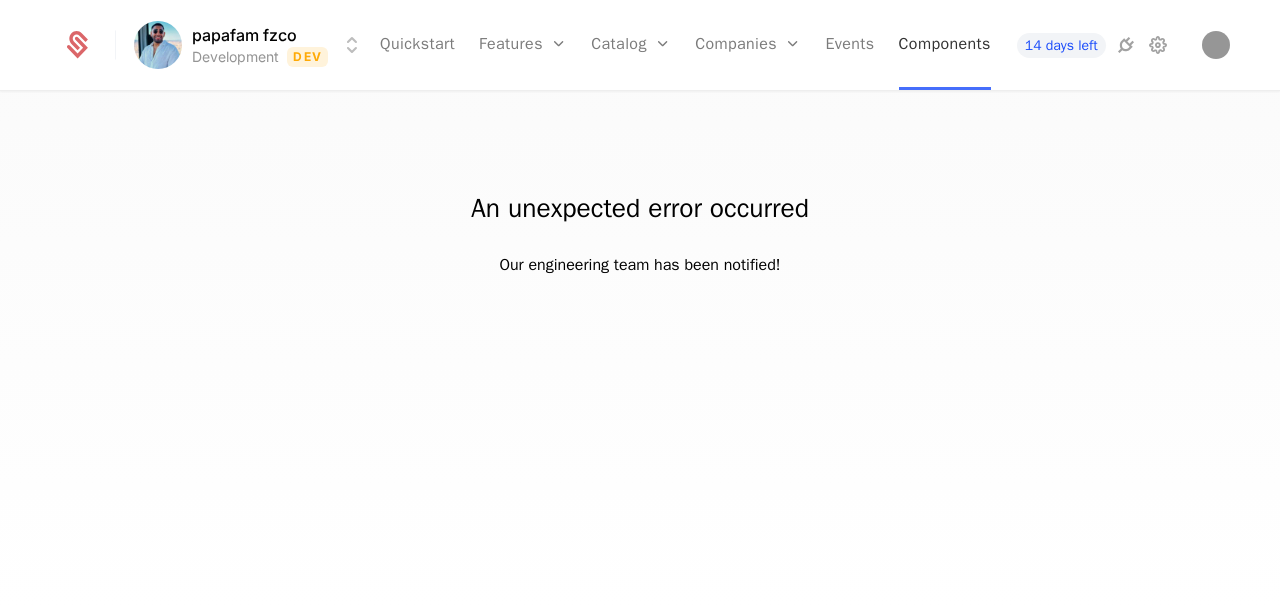 click on "Components" at bounding box center [945, 45] 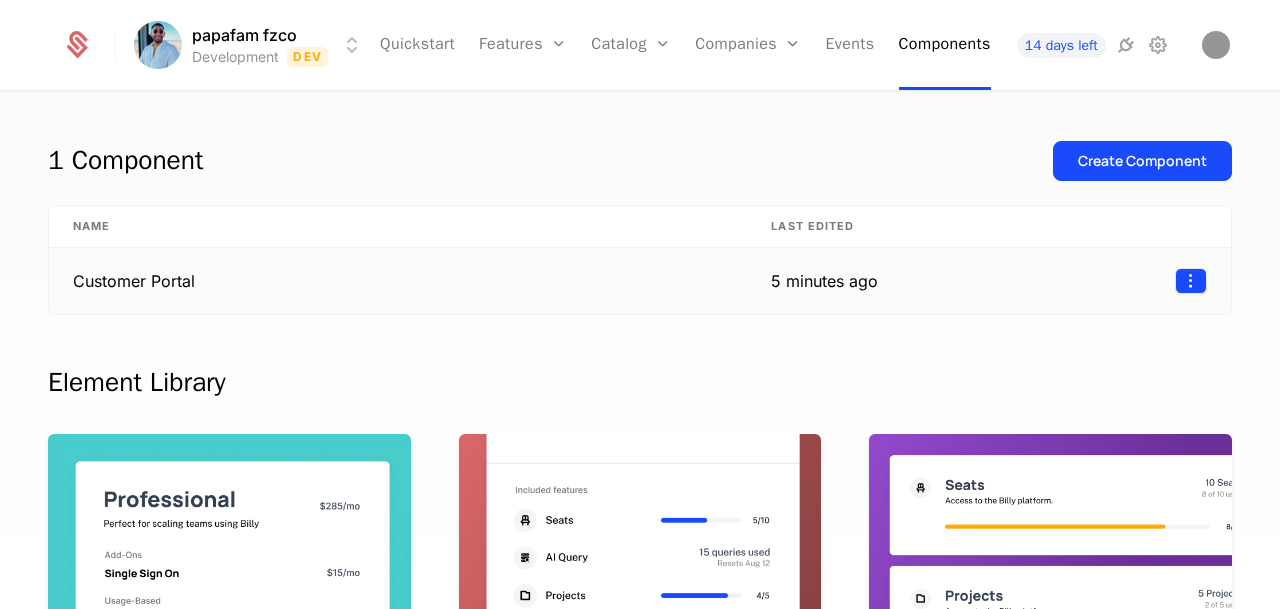 click on "papafam fzco Development Dev Quickstart Features Features Flags Catalog Plans AddOns Configuration Companies Companies Users Events Components 14 days left 1 Component Create Component Name Last edited Customer Portal 5 minutes ago Element Library Plan Manager Available See current plan, add ons, and usage-based charges. Included Features Available See all features the user has access to with associated limits and usage Metered Features Available Detailed view of feature usage and limits with upgrade buttons. Plans Table Available Provide an intuitive upgrade path by surfacing current and live plans. Upcoming Bill Available See estimated upcoming bill based on current entitlements and usage. Invoices Available See a list of recent invoices sent to the user. Click to view detail. Payment Method Available See and easily edit current payment method on file. Usage Graphs Coming soon Show usage over time to surface usage trends. Public Pricing Page Coming soon
Best Viewed on Desktop mobile device" at bounding box center [640, 304] 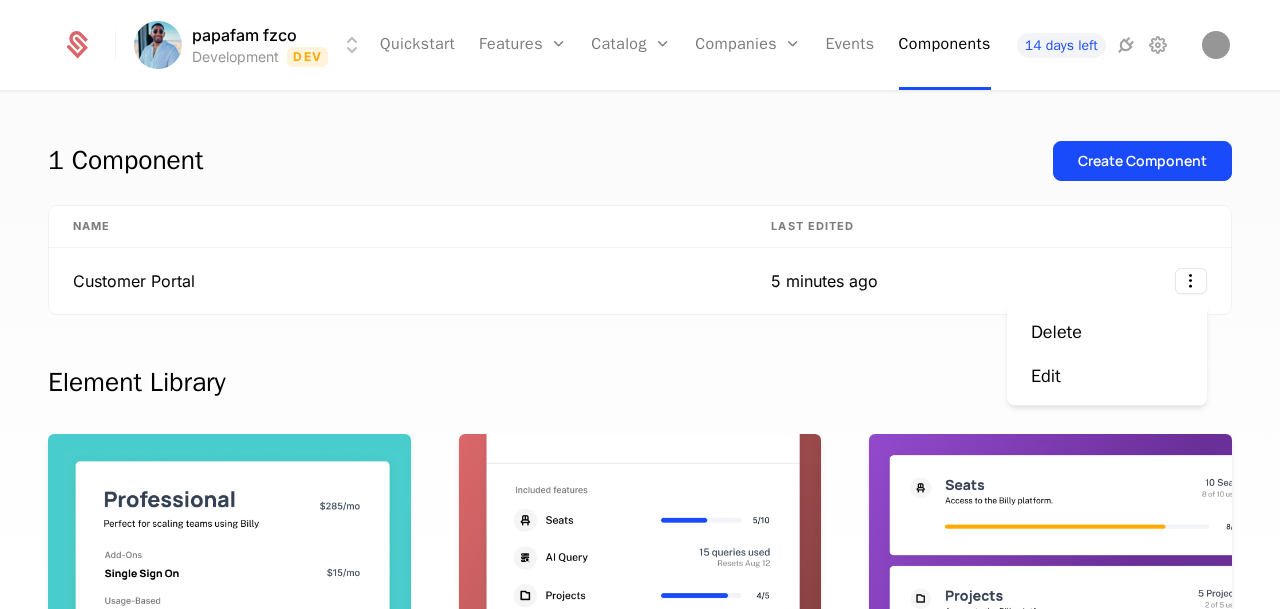 click on "papafam fzco Development Dev Quickstart Features Features Flags Catalog Plans AddOns Configuration Companies Companies Users Events Components 14 days left 1 Component Create Component Name Last edited Customer Portal 5 minutes ago Element Library Plan Manager Available See current plan, add ons, and usage-based charges. Included Features Available See all features the user has access to with associated limits and usage Metered Features Available Detailed view of feature usage and limits with upgrade buttons. Plans Table Available Provide an intuitive upgrade path by surfacing current and live plans. Upcoming Bill Available See estimated upcoming bill based on current entitlements and usage. Invoices Available See a list of recent invoices sent to the user. Click to view detail. Payment Method Available See and easily edit current payment method on file. Usage Graphs Coming soon Show usage over time to surface usage trends. Public Pricing Page Coming soon
Best Viewed on Desktop mobile device" at bounding box center [640, 304] 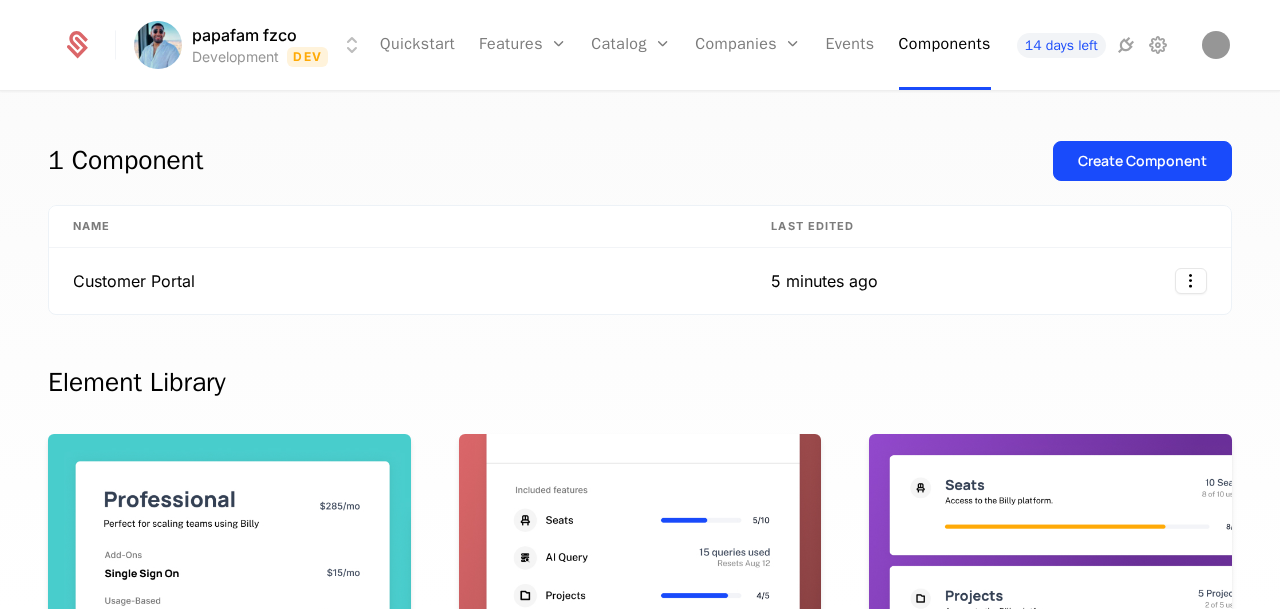 click on "5 minutes ago" at bounding box center [824, 281] 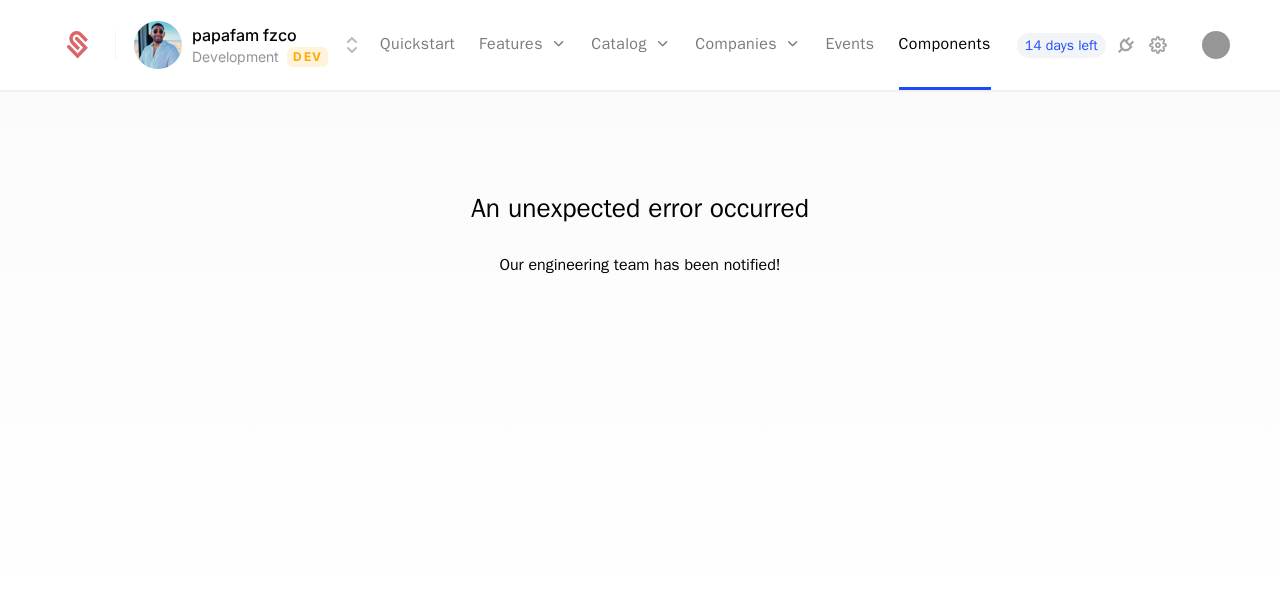 click on "Our engineering team has been notified!" at bounding box center (639, 265) 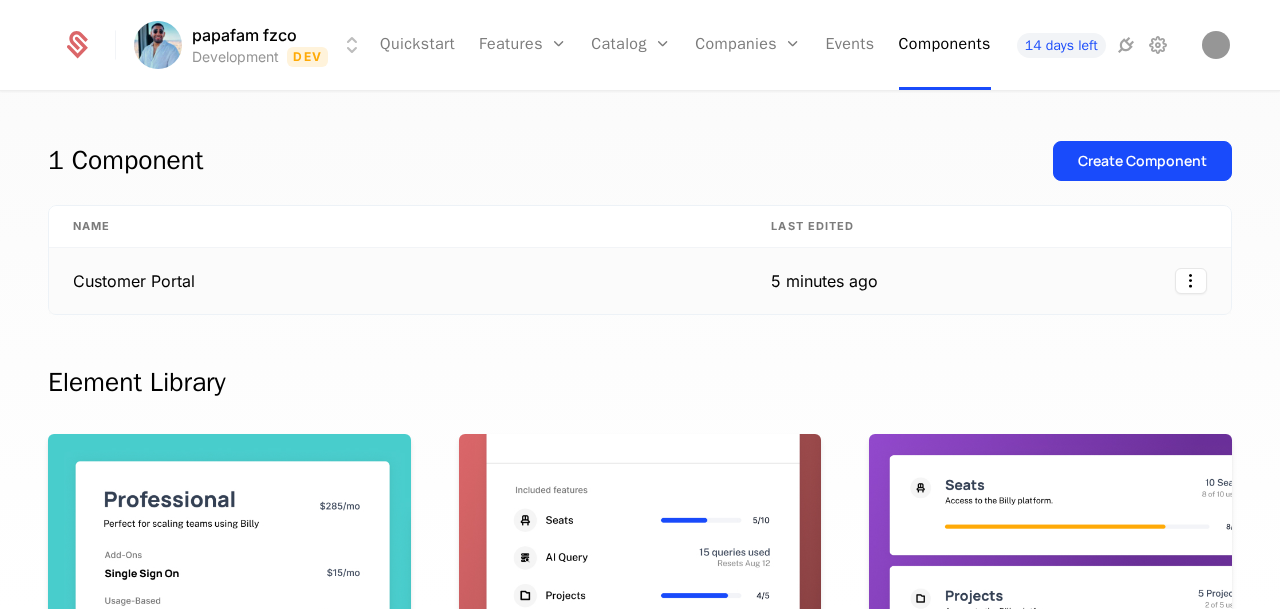 click on "Customer Portal" at bounding box center [398, 281] 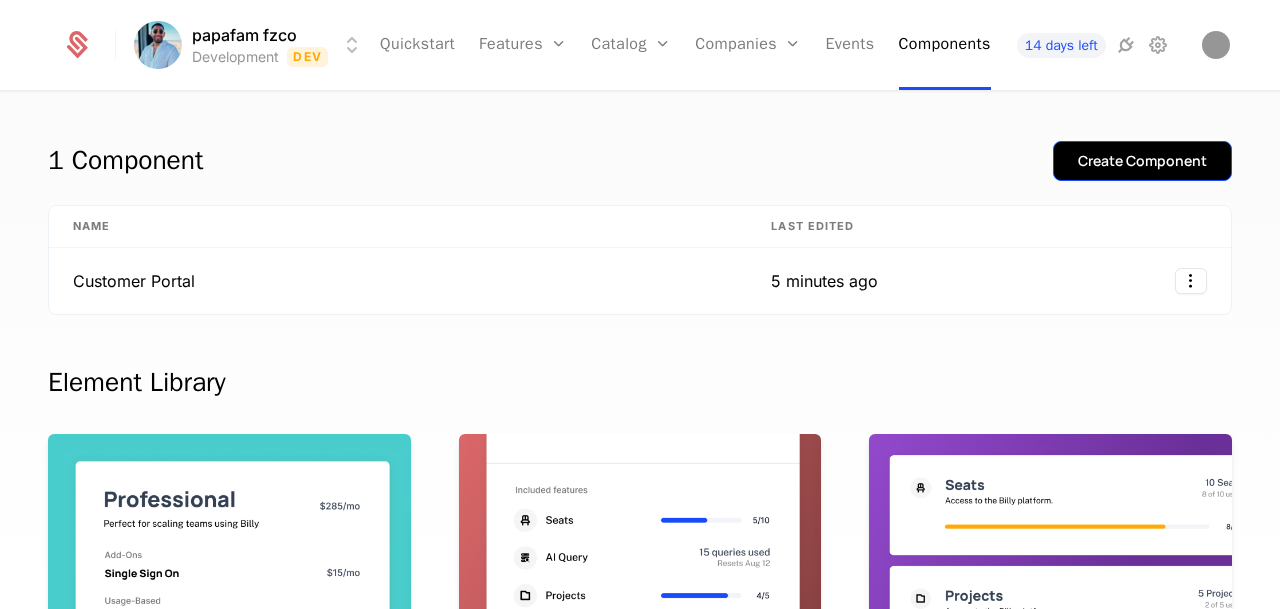 click on "Create Component" at bounding box center (1142, 161) 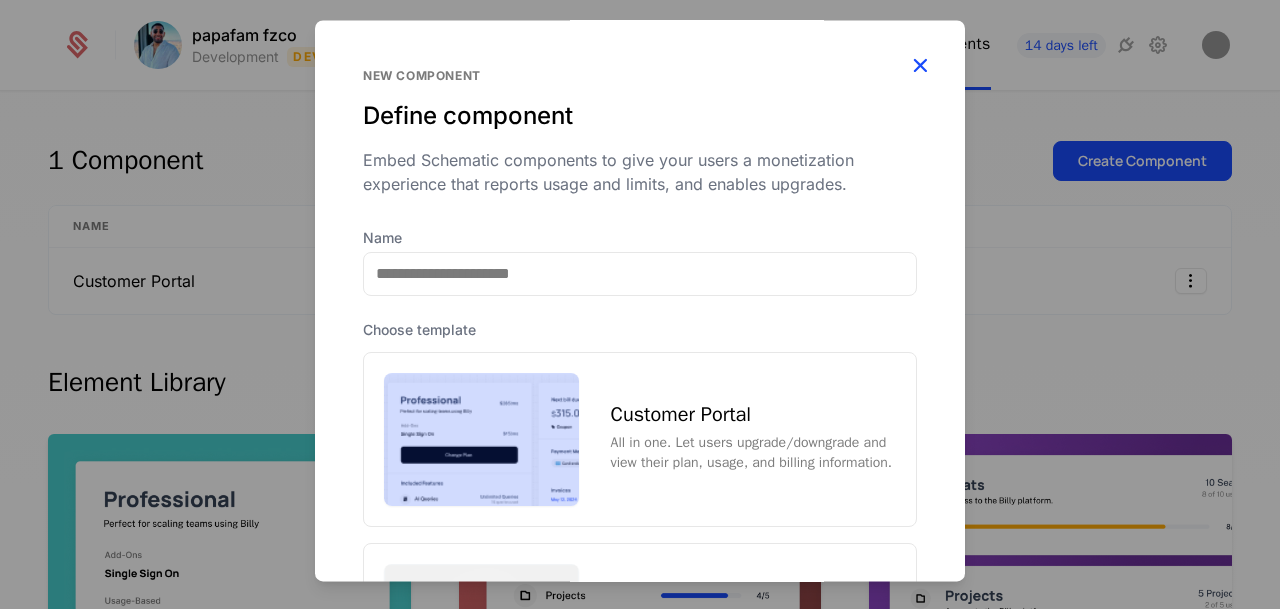 click at bounding box center [920, 65] 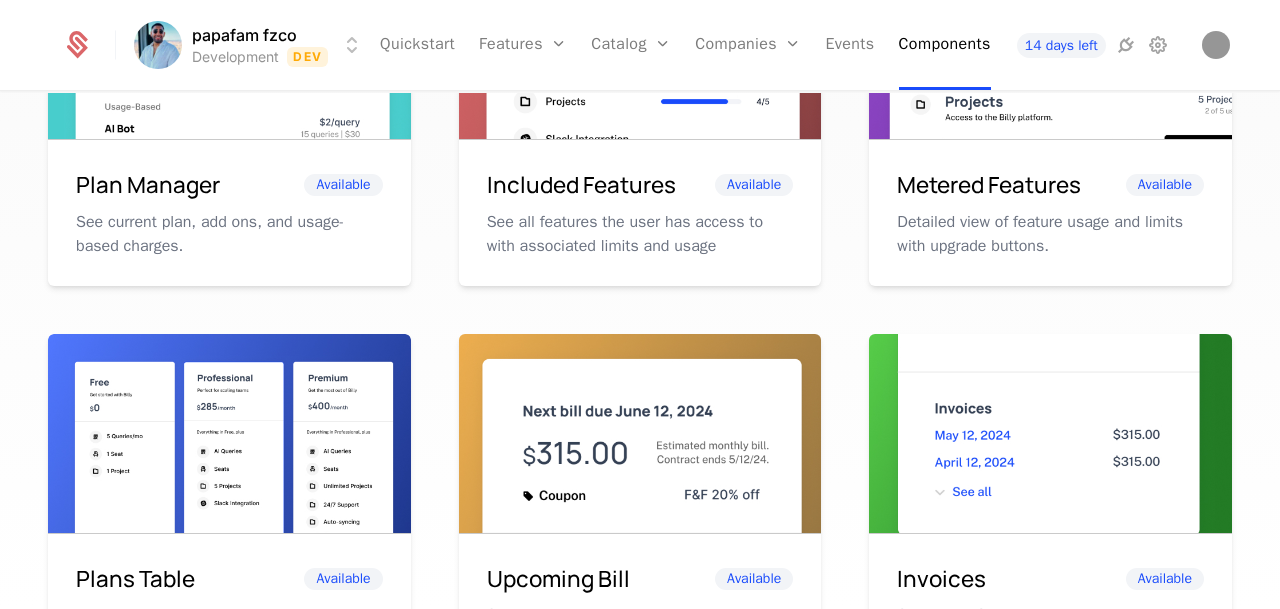 scroll, scrollTop: 0, scrollLeft: 0, axis: both 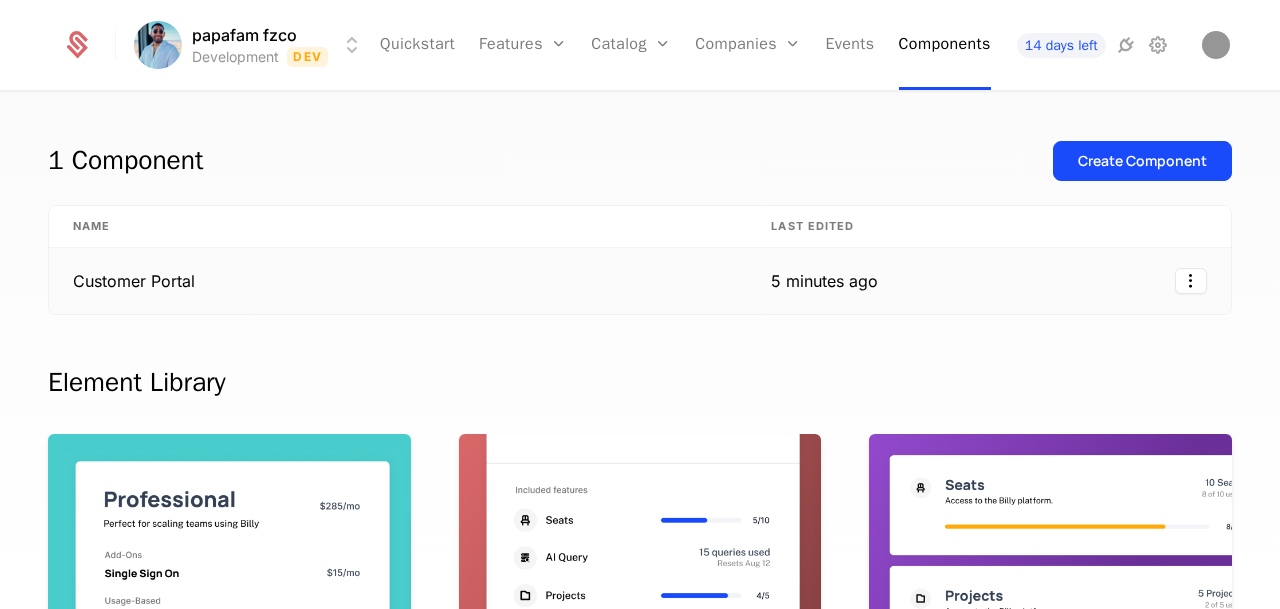 click on "Customer Portal" at bounding box center (398, 281) 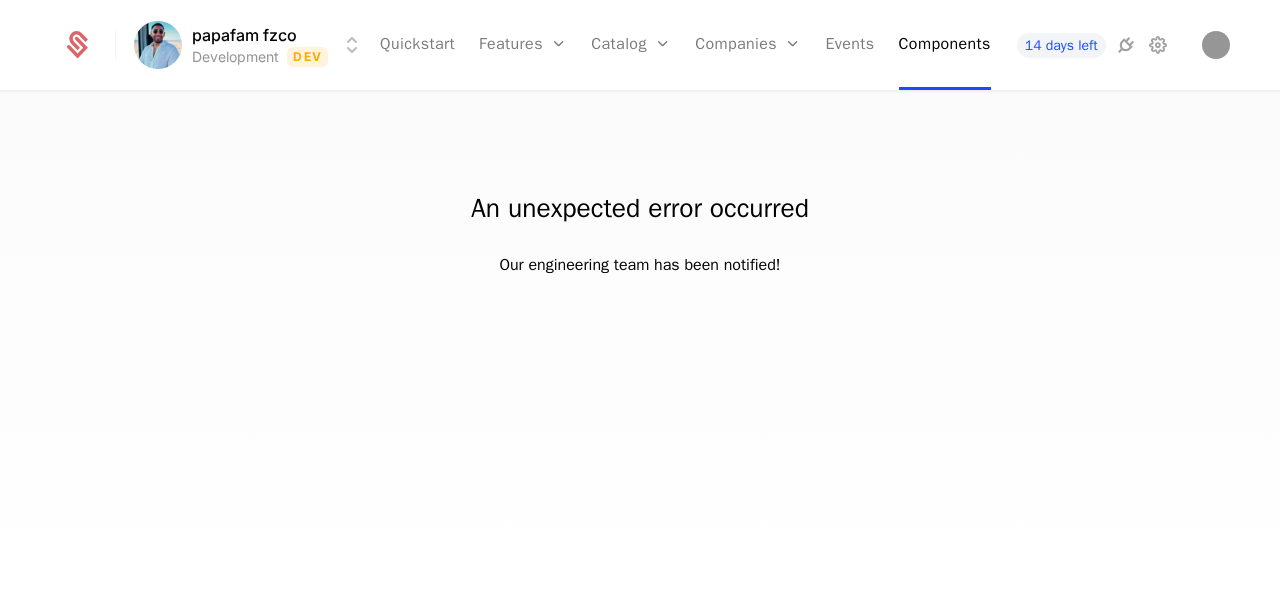 click on "An unexpected error occurred Our engineering team has been notified!" at bounding box center (640, 185) 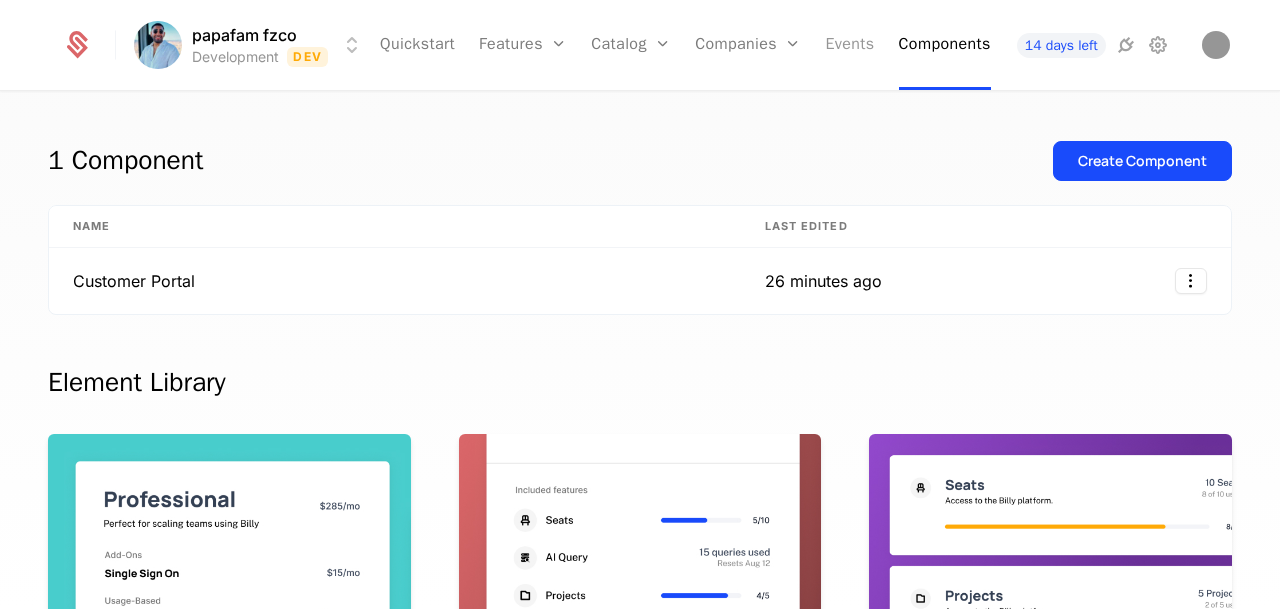 click on "Events" at bounding box center (850, 45) 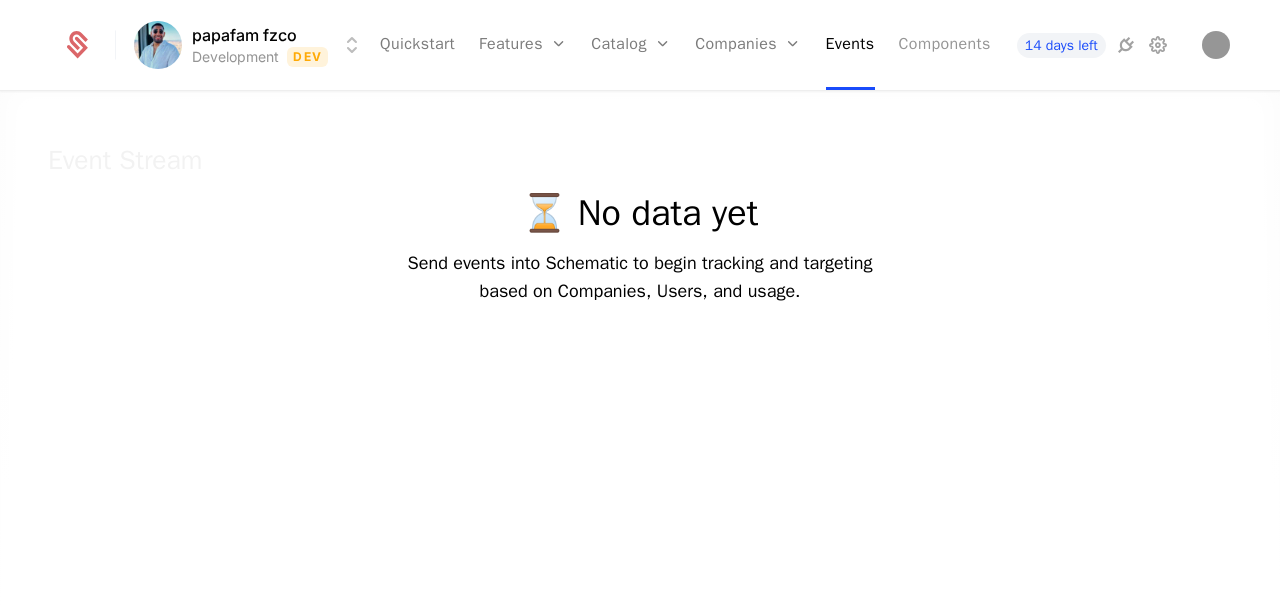 click on "Components" at bounding box center (945, 45) 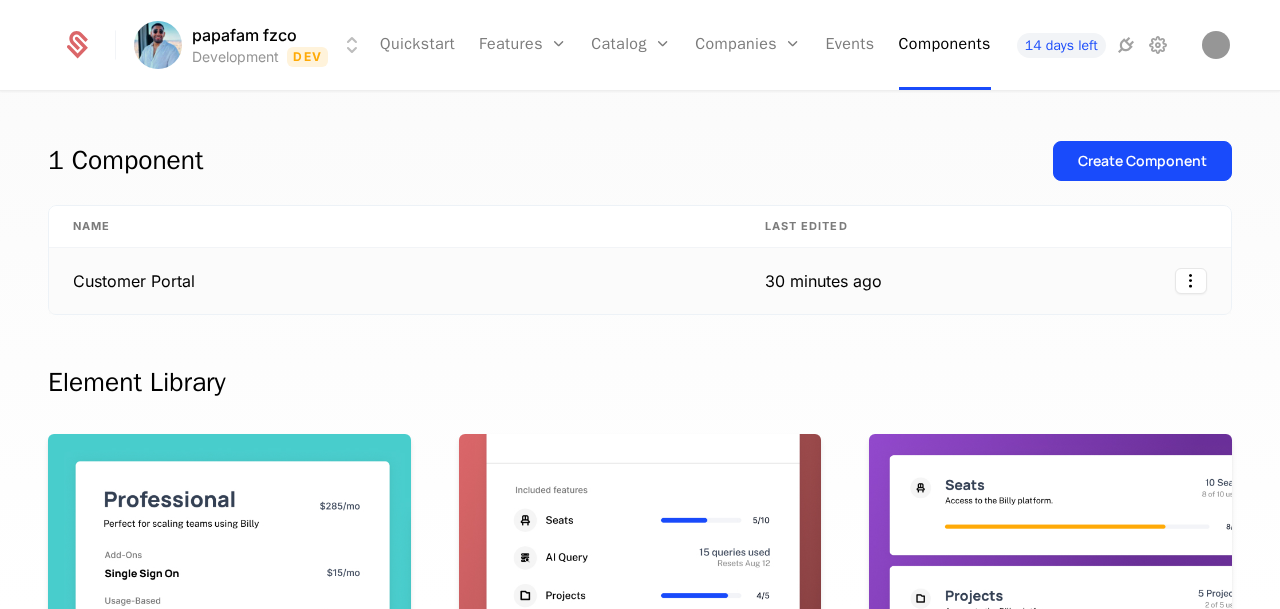 click on "Customer Portal" at bounding box center [395, 281] 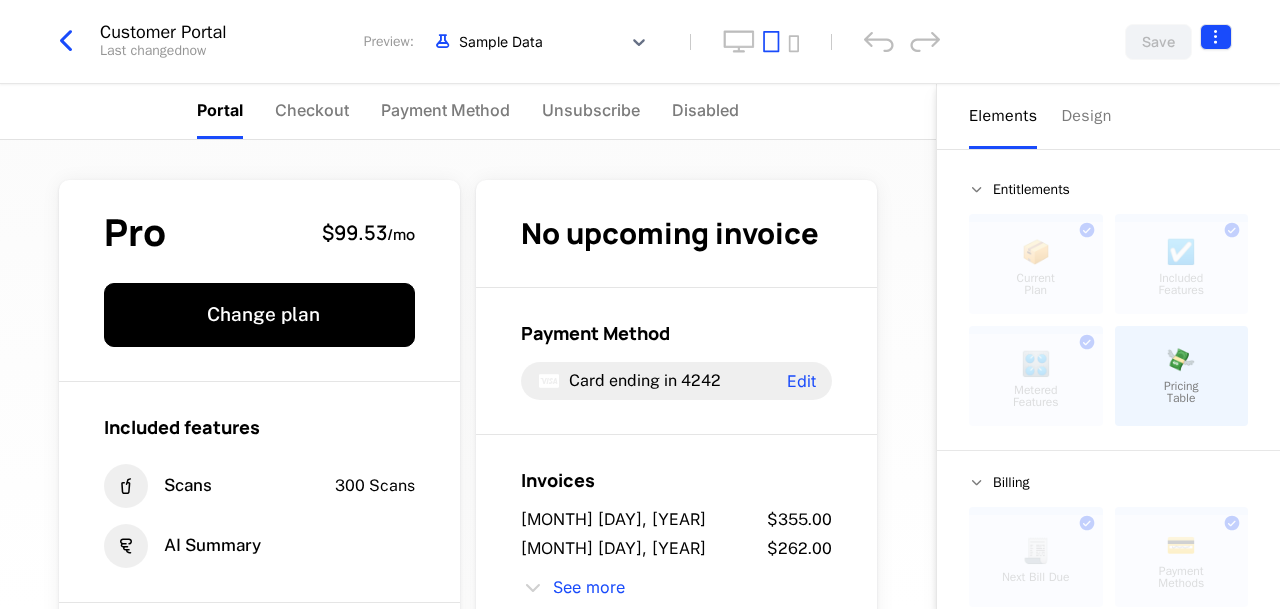 click on "papafam fzco Development Dev Quickstart Features Features Flags Catalog Plans AddOns Configuration Companies Companies Users Events Components 14 days left Customer Portal Last changed  now Preview: Sample Data Save Portal Checkout Payment Method Unsubscribe Disabled Pro $[PRICE] / mo Change plan Included features Scans 300   Scans AI Summary Scans Scans the receipt or information 138   Scans Limit of 300 138 / 300 No upcoming invoice Payment Method Card ending in   4242 Edit Invoices [MONTH] 22, [YEAR] $[PRICE] [MONTH] 21, [YEAR] $[PRICE] See more Unsubscribe Powered by   Elements Design Entitlements 📦 Current Plan This component can only be used once ☑️ Included Features This component can only be used once pmatrix Metered Features This component can only be used once 💸 Pricing Table Billing 🧾 Next Bill Due This component can only be used once 💳 Payment Methods This component can only be used once 📄 Invoices This component can only be used once ⛔️ Unsubscribe This component can Basics ." at bounding box center [640, 304] 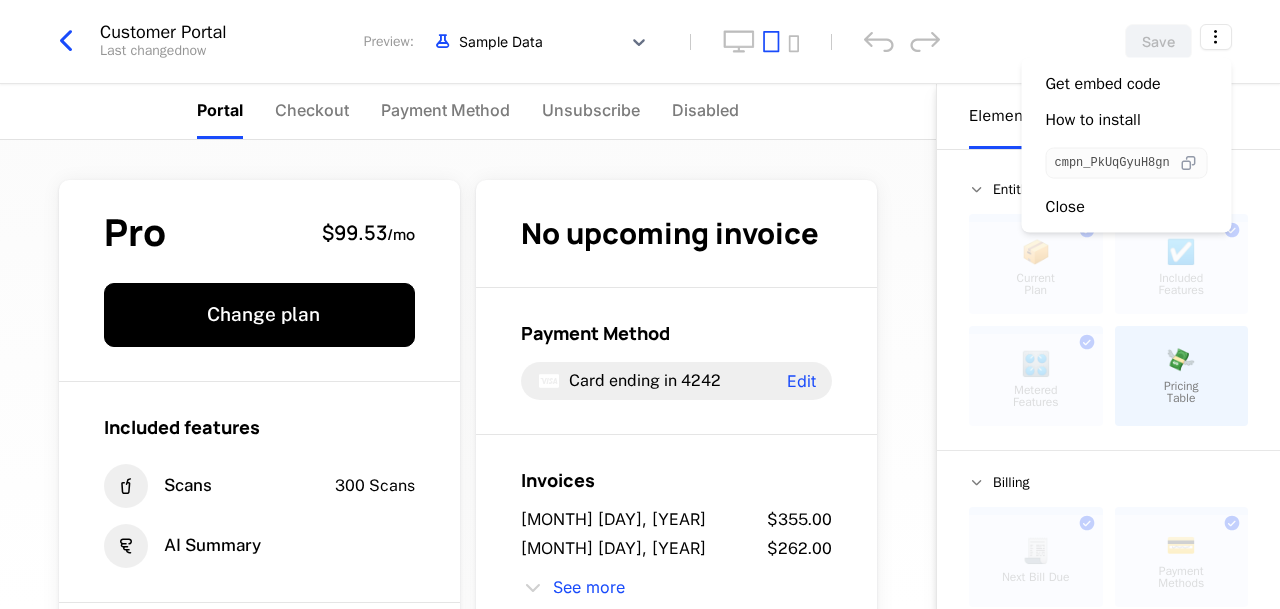 click at bounding box center (1188, 163) 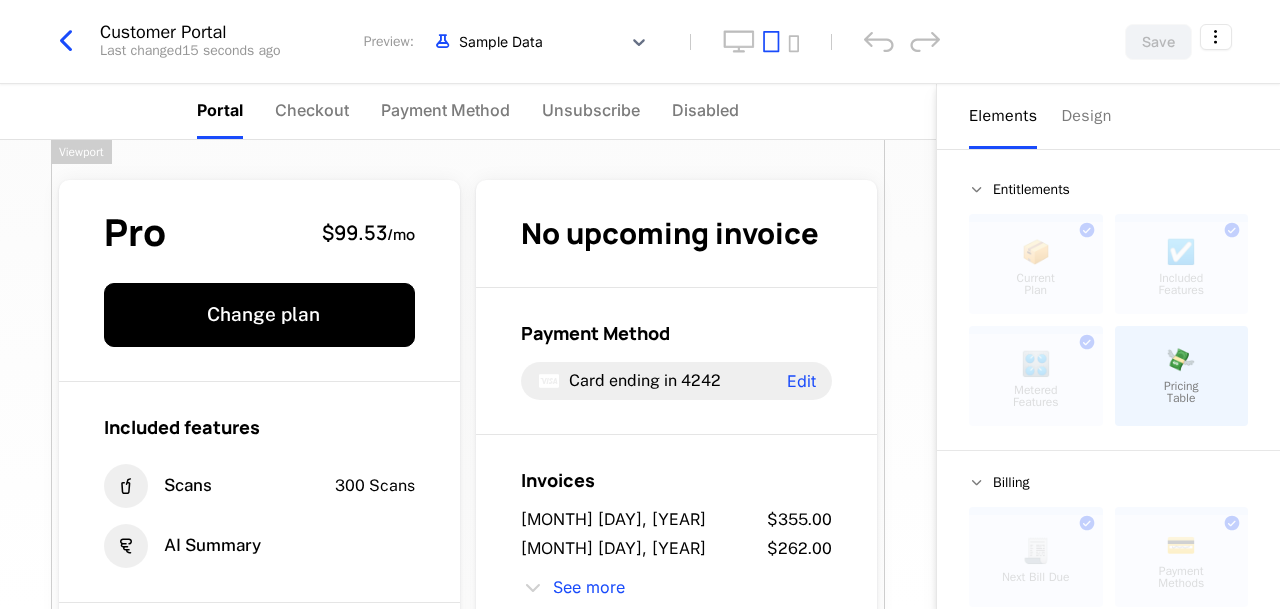 click on "papafam fzco Development Dev Quickstart Features Features Flags Catalog Plans AddOns Configuration Companies Companies Users Events Components 14 days left Customer Portal Last changed  15 seconds ago Preview: Sample Data Save Portal Checkout Payment Method Unsubscribe Disabled Pro $[PRICE] / mo Change plan Included features Scans 300   Scans AI Summary Scans Scans the receipt or information 138   Scans Limit of 300 138 / 300 No upcoming invoice Payment Method Card ending in   4242 Edit Invoices [MONTH] 22, [YEAR] $[PRICE] [MONTH] 21, [YEAR] $[PRICE] See more Unsubscribe Powered by   Elements Design Entitlements 📦 Current Plan This component can only be used once ☑️ Included Features This component can only be used once pmatrix Metered Features This component can only be used once 💸 Pricing Table Billing 🧾 Next Bill Due This component can only be used once 💳 Payment Methods This component can only be used once 📄 Invoices This component can only be used once ⛔️ Unsubscribe only be used once" at bounding box center [640, 304] 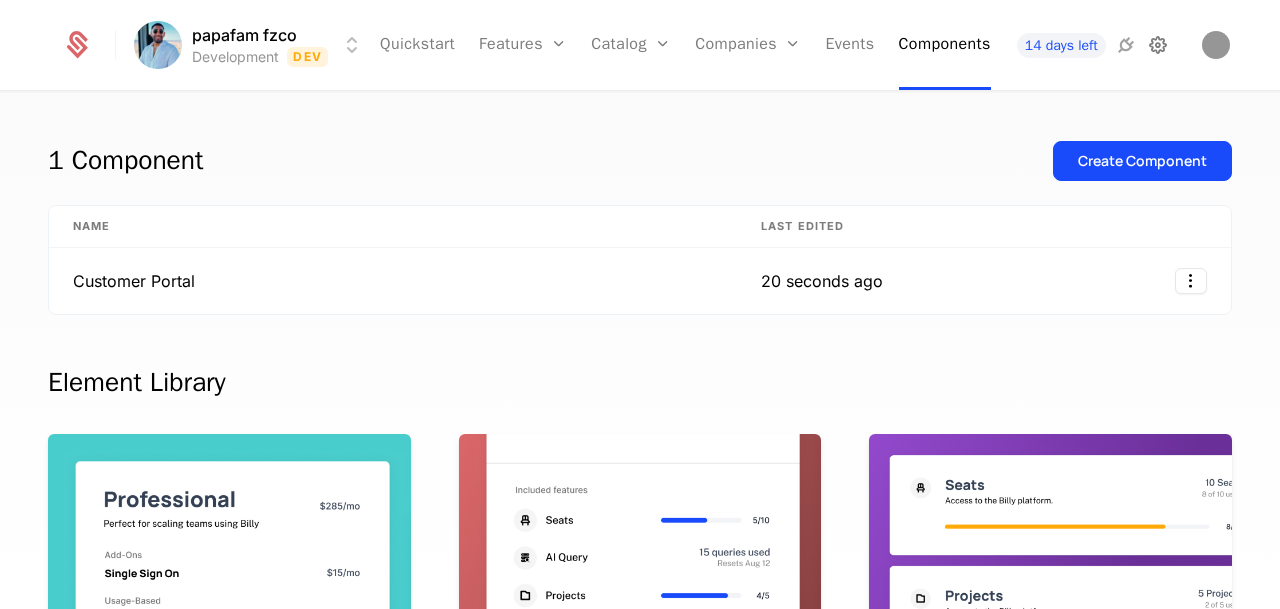 click at bounding box center (1158, 45) 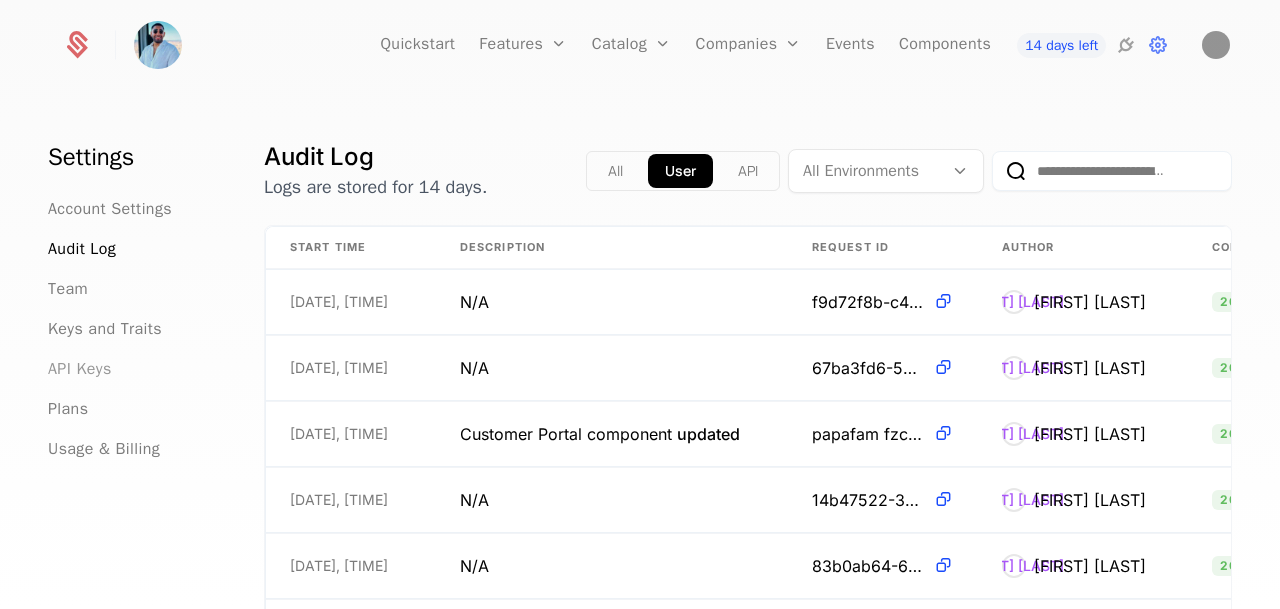 click on "API Keys" at bounding box center [80, 369] 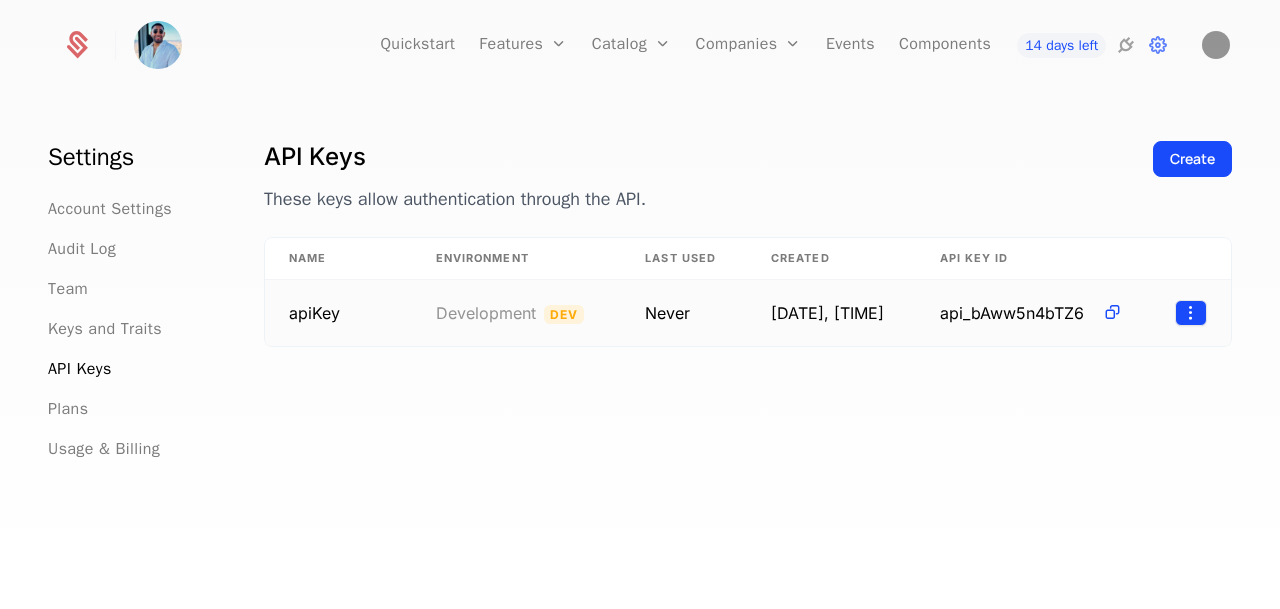 click on "papafam fzco Development Dev Quickstart Features Features Flags Catalog Plans AddOns Configuration Companies Companies Users Events Components 14 days left Settings Account Settings Audit Log Team Keys and Traits API Keys Plans Usage & Billing API Keys     These keys allow authentication through the API. Create Name Environment Last Used Created API Key ID apiKey Development Dev Never [DATE], [TIME] api_bAww5n4bTZ6
Best Viewed on Desktop You're currently viewing this on a  mobile device . For the best experience,   we recommend using a desktop or larger screens , as the application isn't fully optimized for smaller resolutions just yet. Got it" at bounding box center (640, 304) 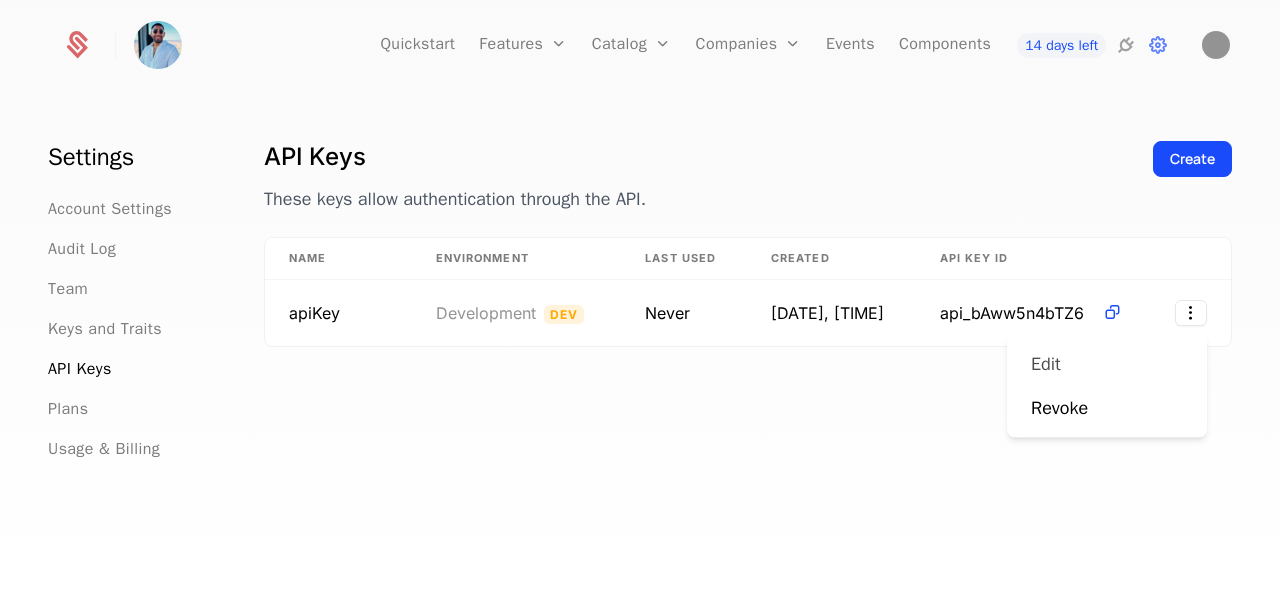 click on "Edit" at bounding box center [1046, 364] 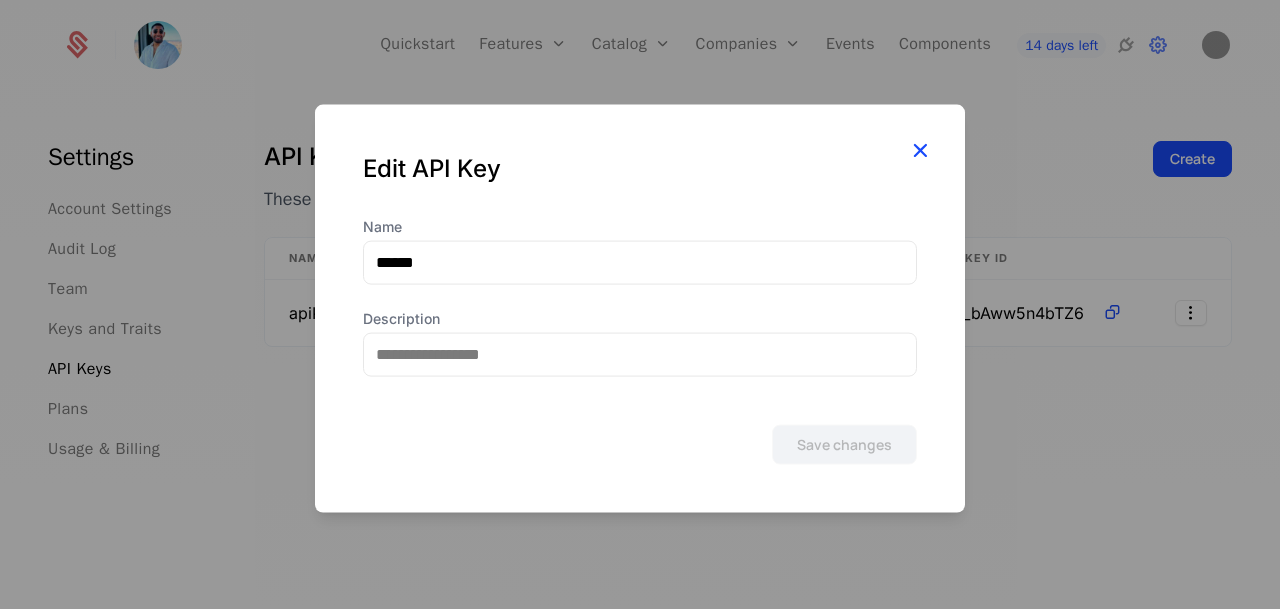 click at bounding box center [920, 149] 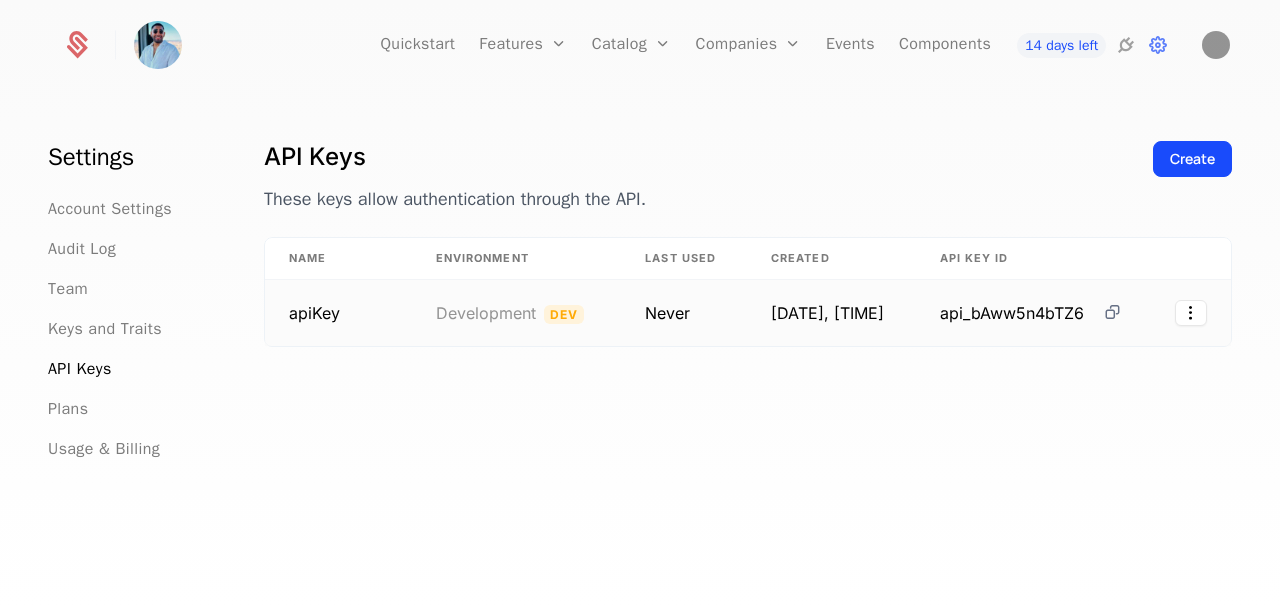 click at bounding box center (1112, 312) 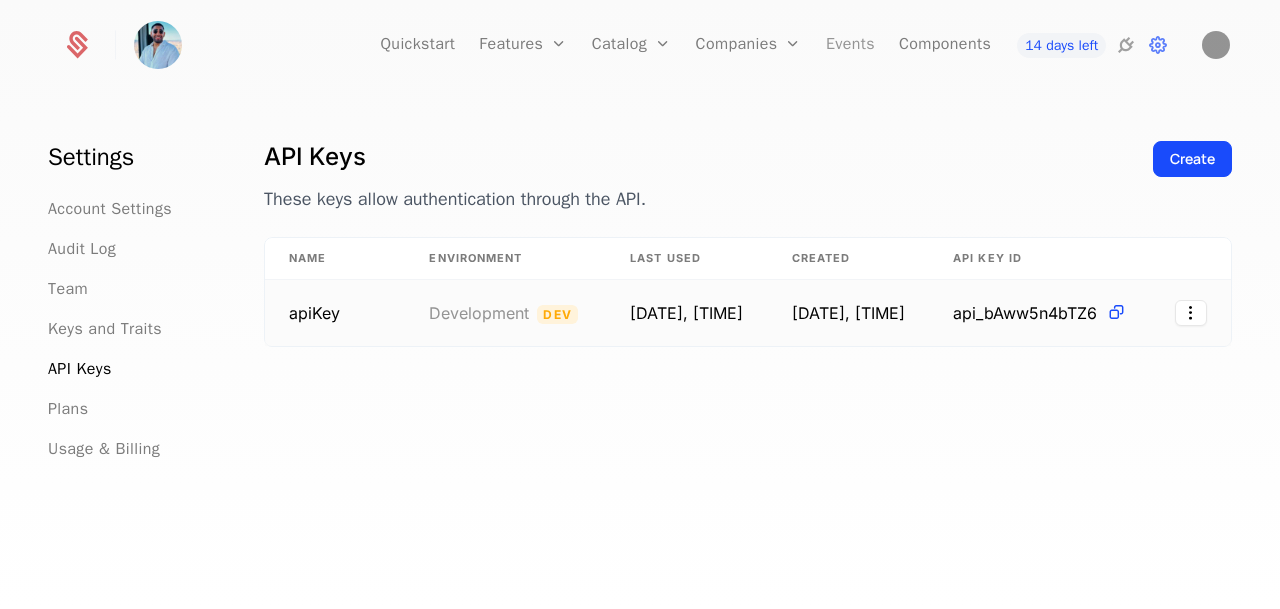 click on "Events" at bounding box center (850, 45) 